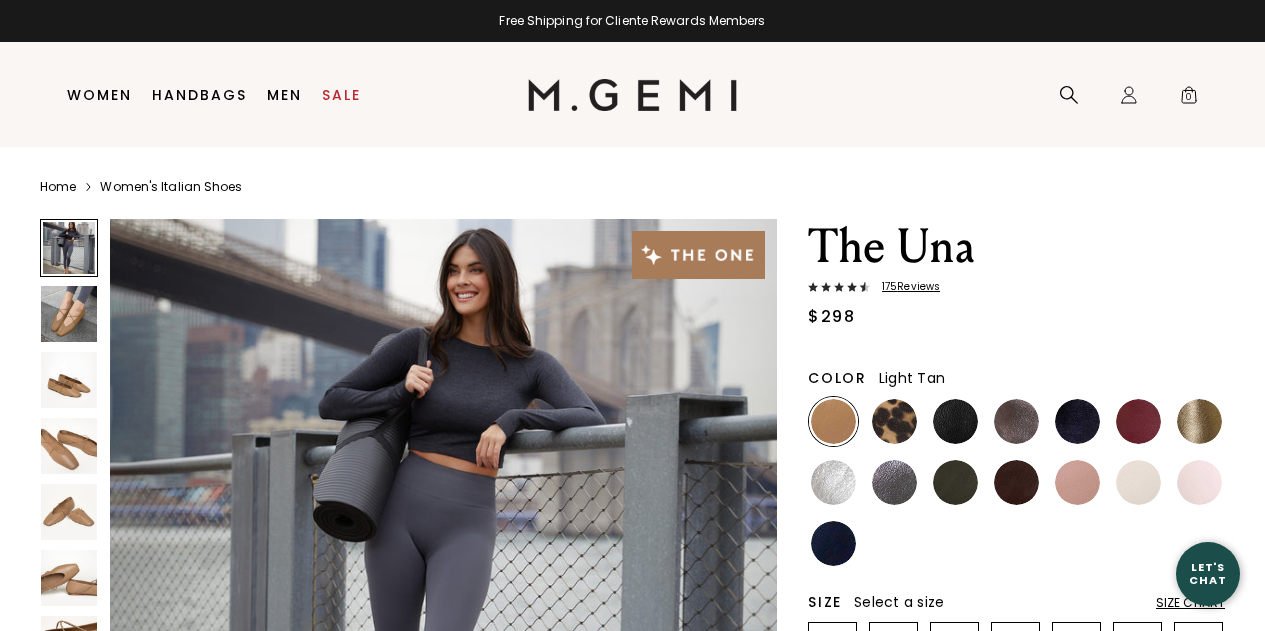 scroll, scrollTop: 0, scrollLeft: 0, axis: both 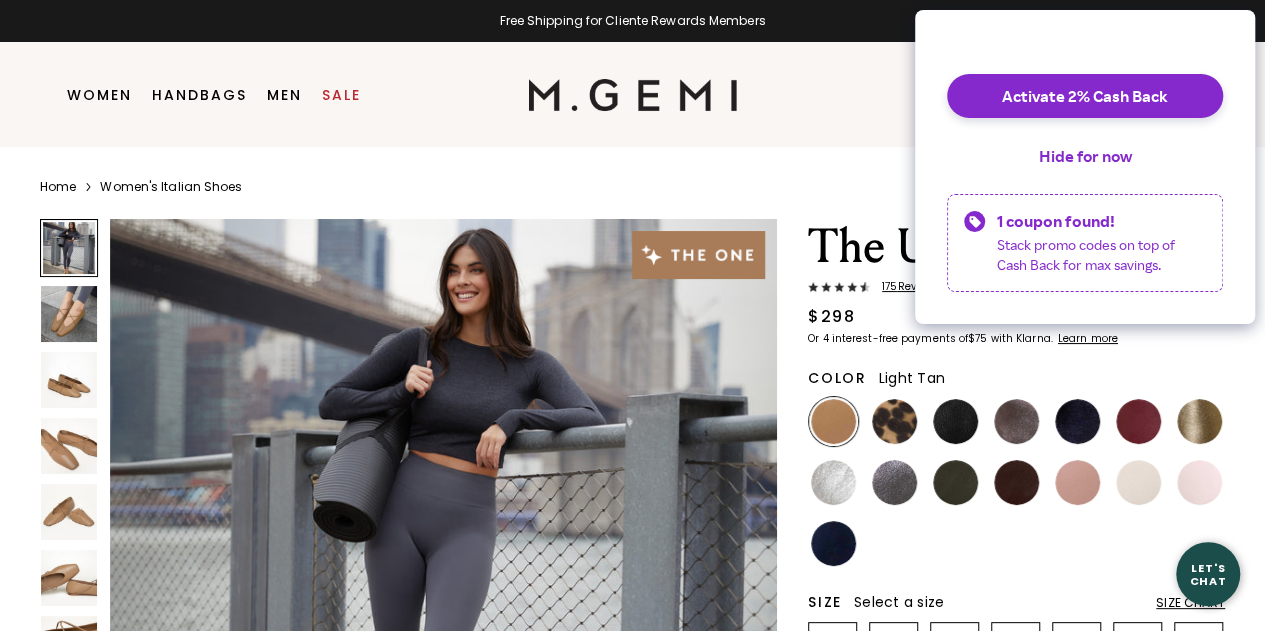 click at bounding box center (69, 380) 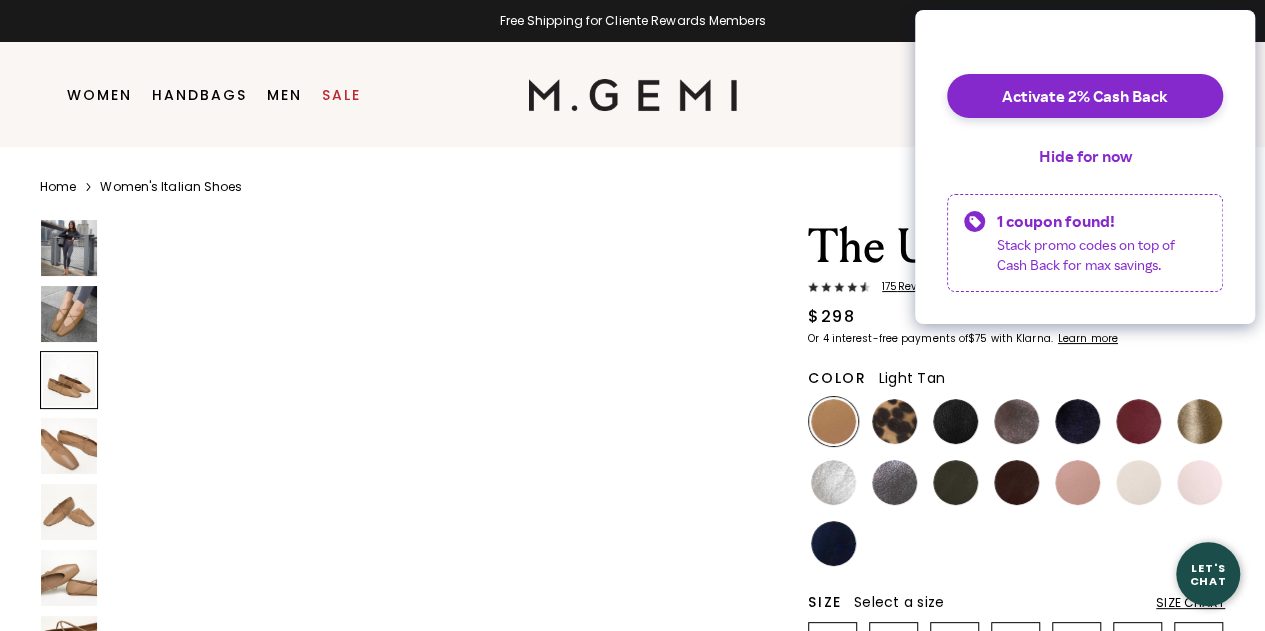 scroll, scrollTop: 1543, scrollLeft: 0, axis: vertical 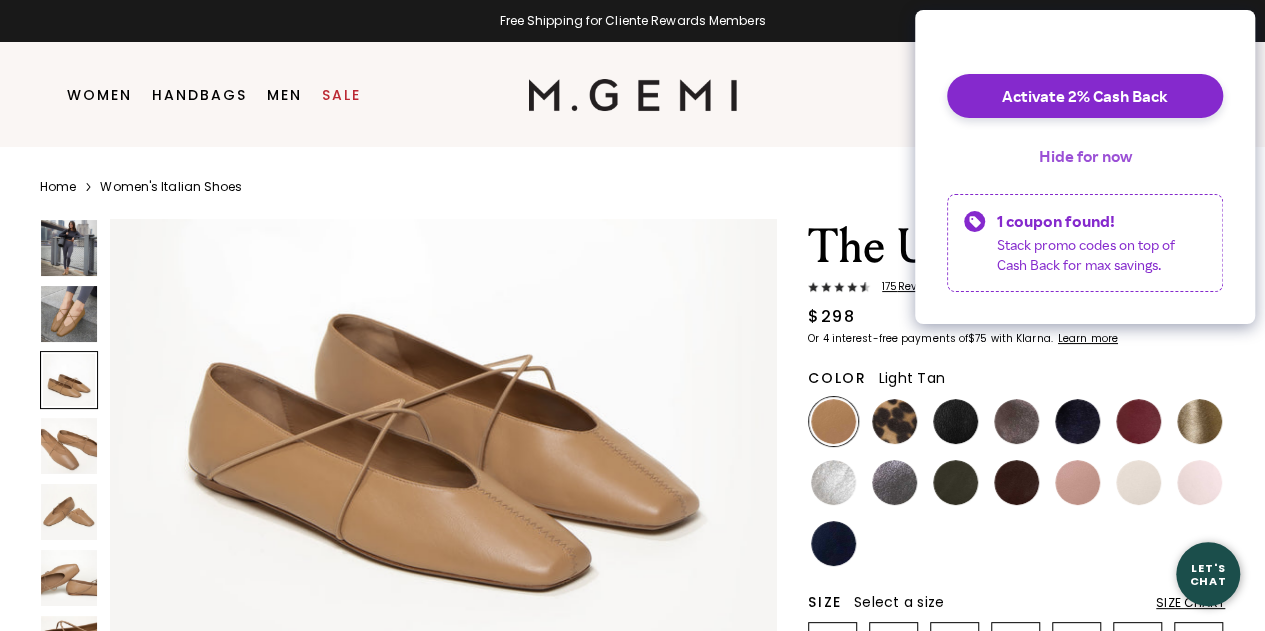click on "Hide for now" at bounding box center (1085, 156) 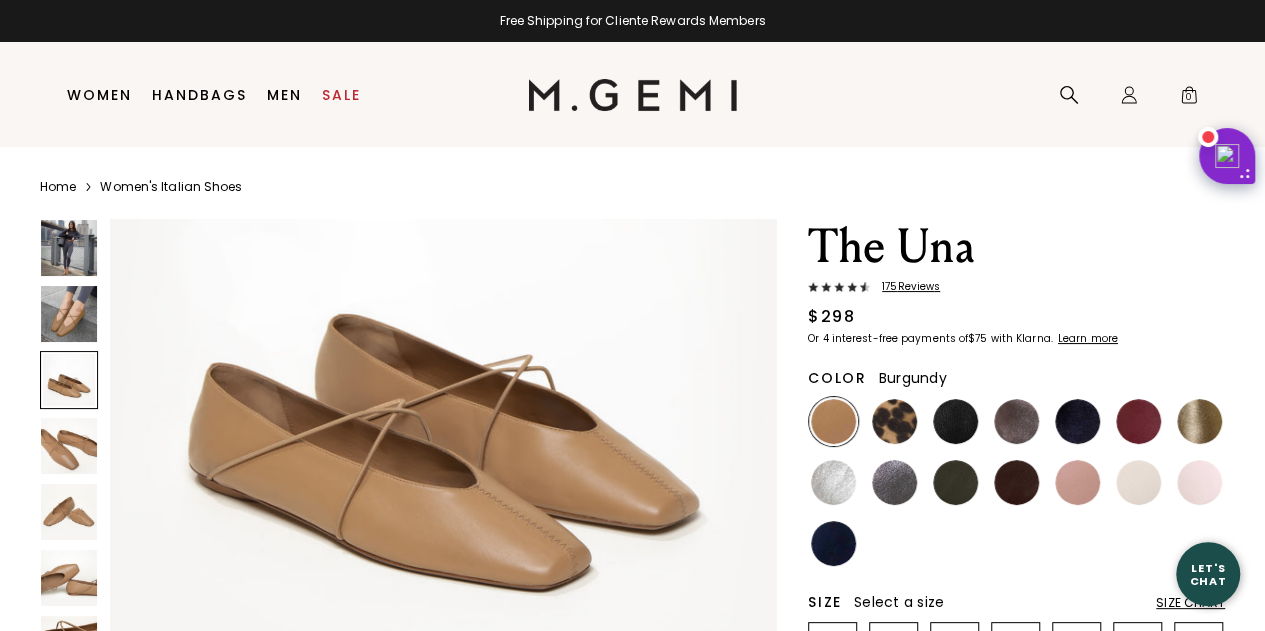 click at bounding box center [1138, 421] 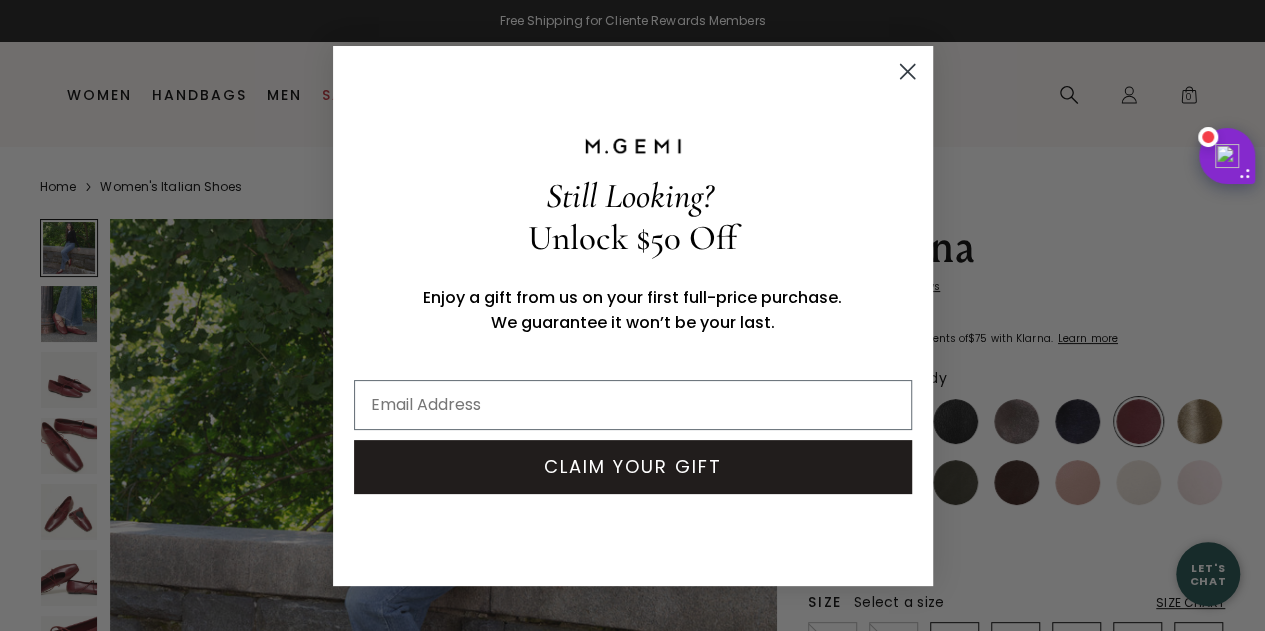 scroll, scrollTop: 0, scrollLeft: 0, axis: both 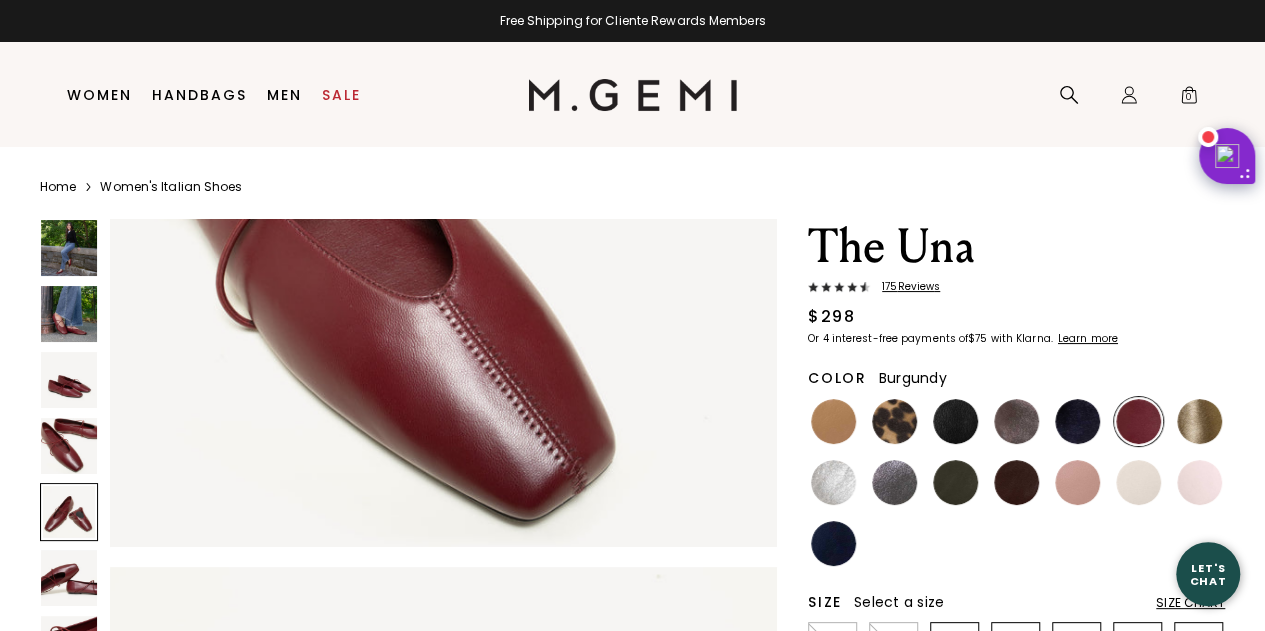 click at bounding box center (69, 512) 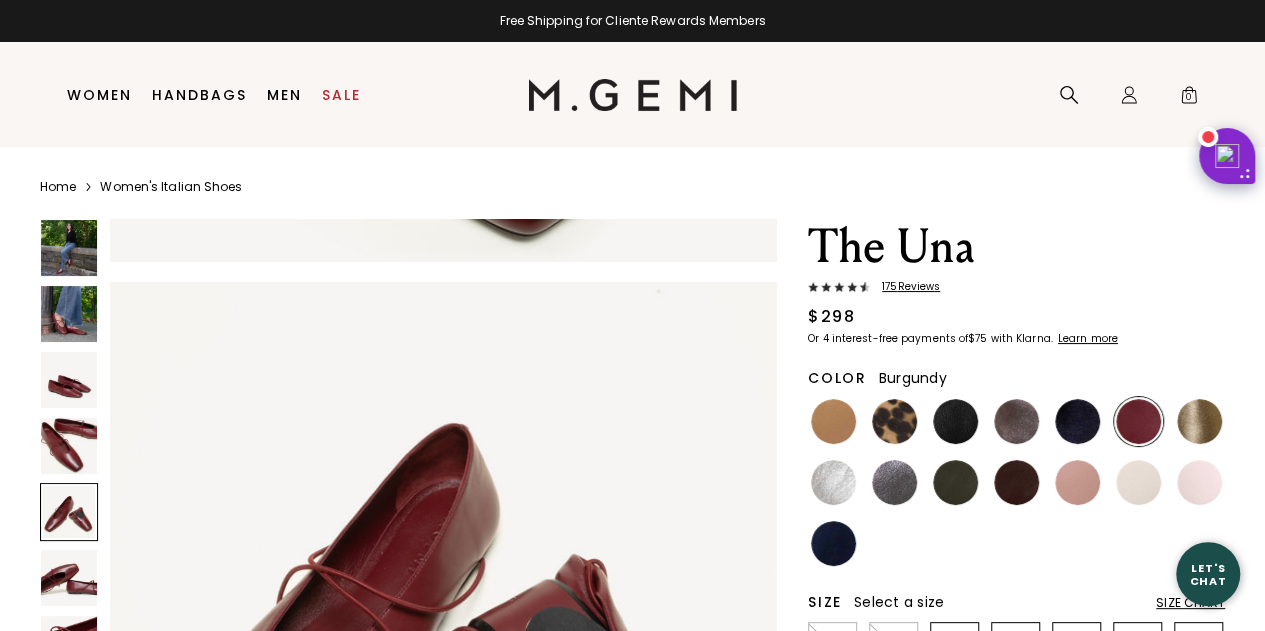 scroll, scrollTop: 2686, scrollLeft: 0, axis: vertical 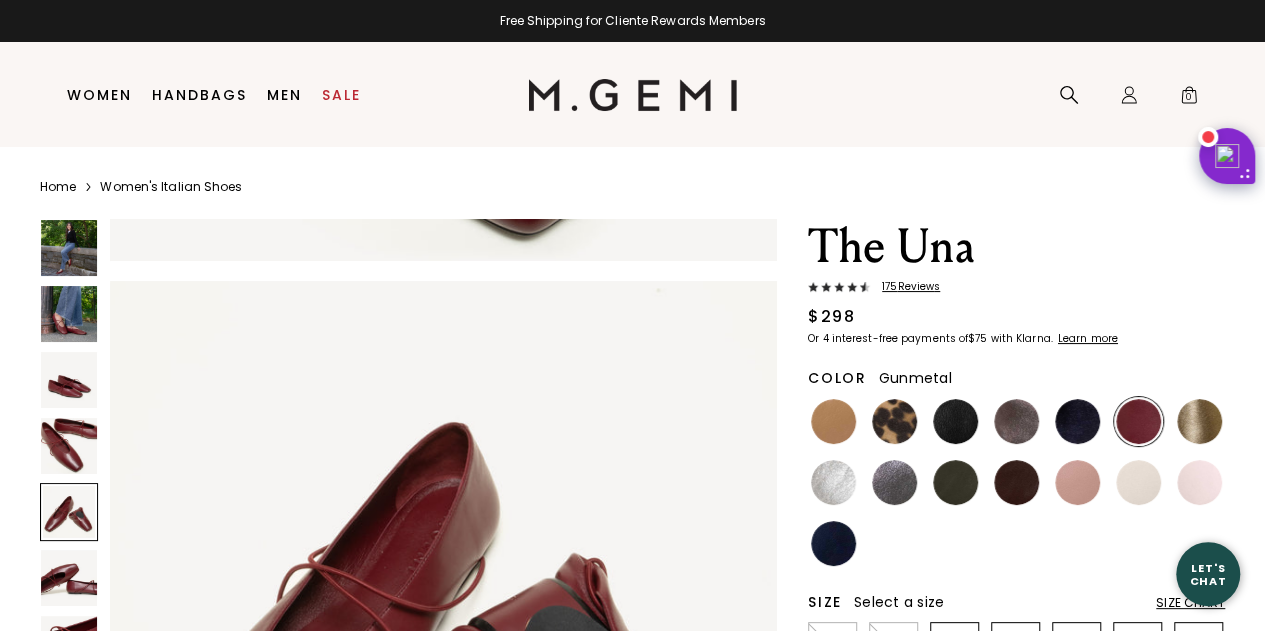 click at bounding box center [894, 482] 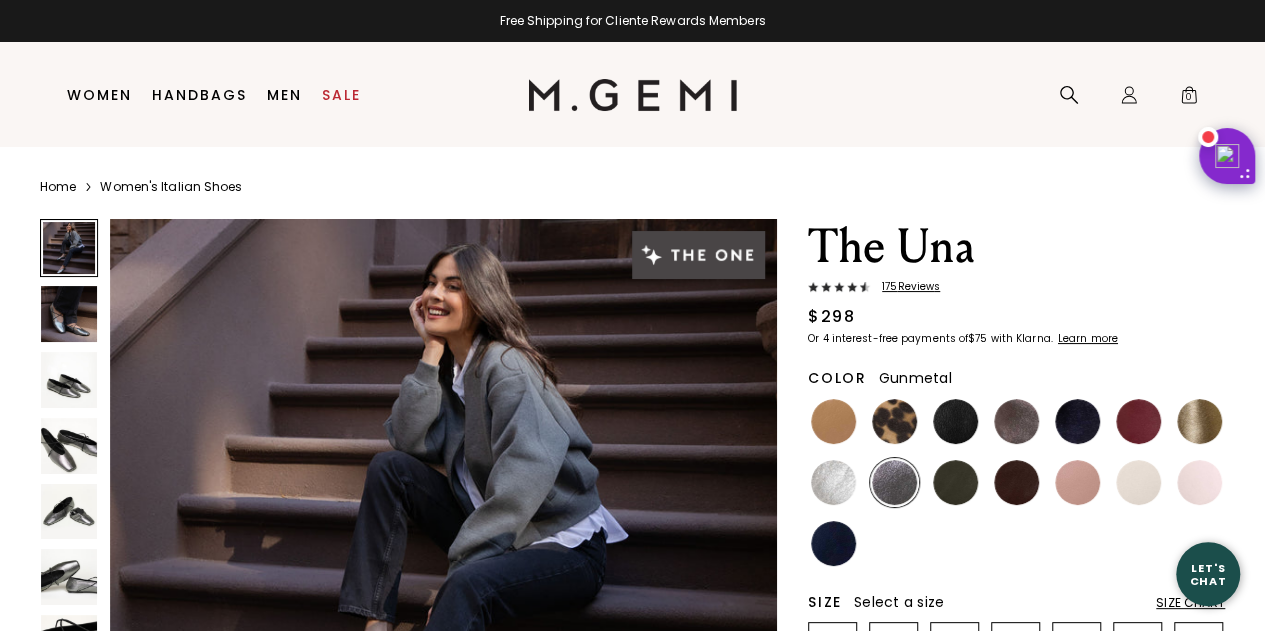 scroll, scrollTop: 0, scrollLeft: 0, axis: both 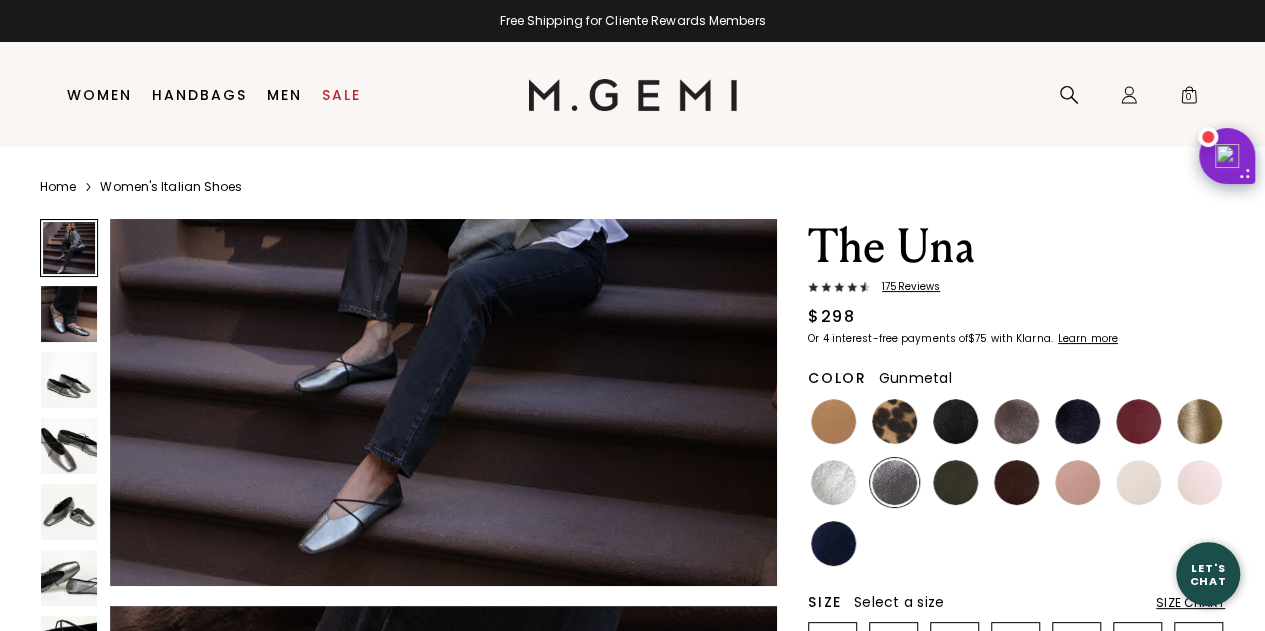 click at bounding box center (69, 380) 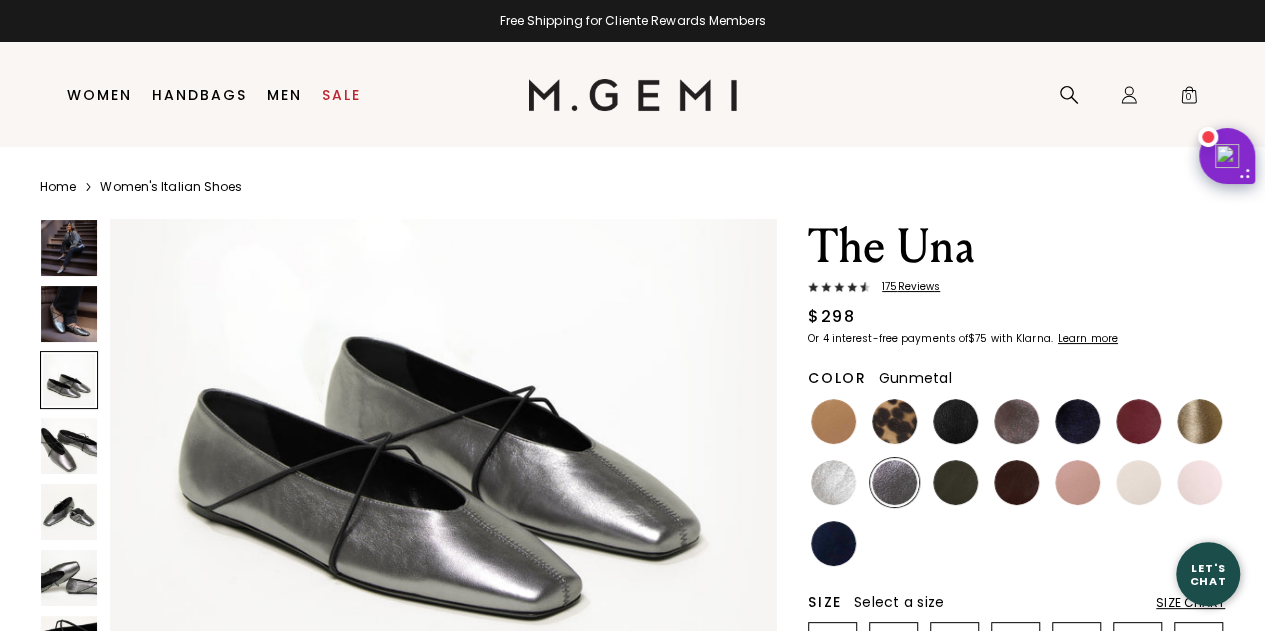 scroll, scrollTop: 1543, scrollLeft: 0, axis: vertical 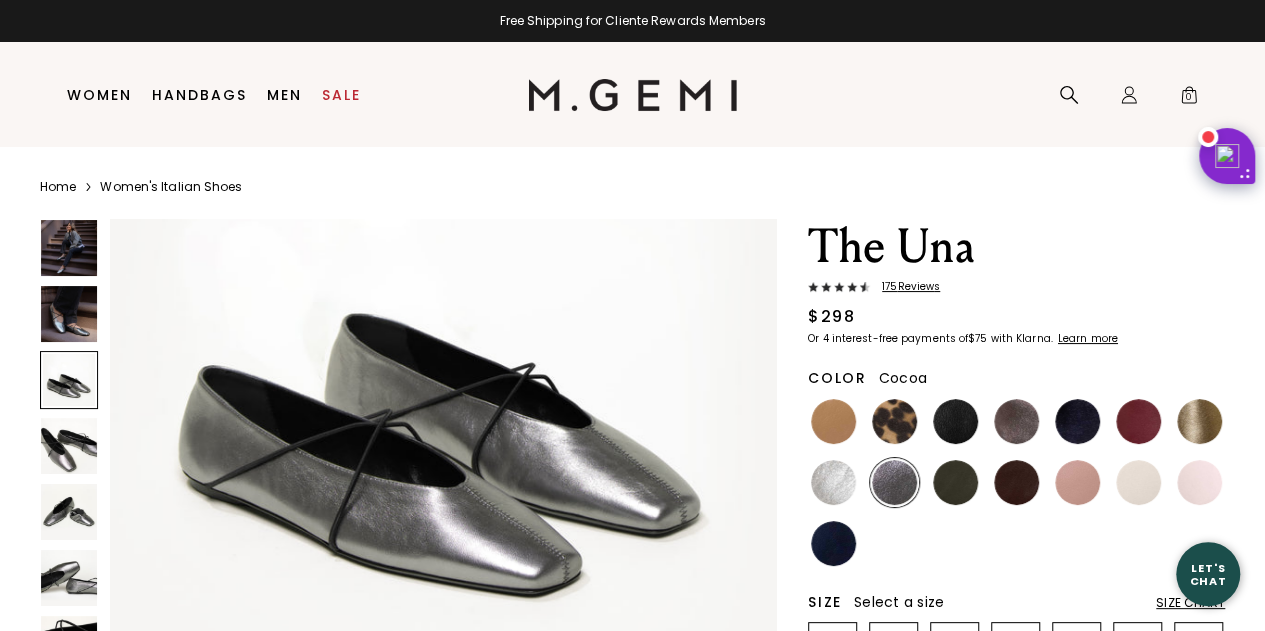 click at bounding box center [1016, 421] 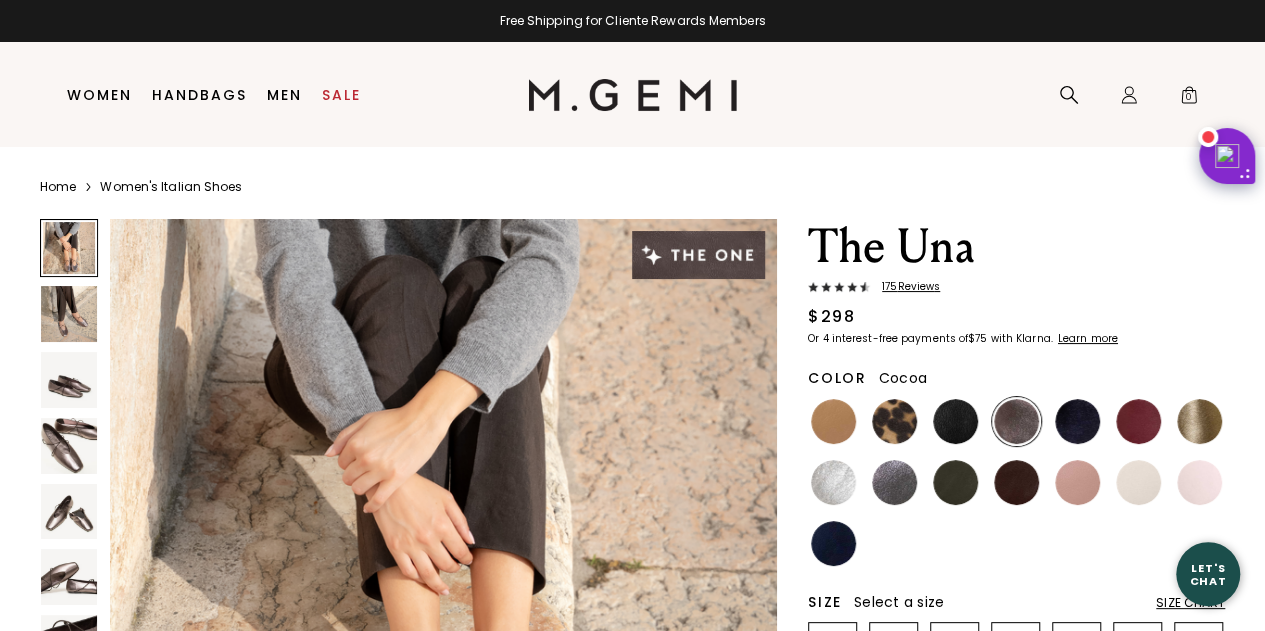 scroll, scrollTop: 0, scrollLeft: 0, axis: both 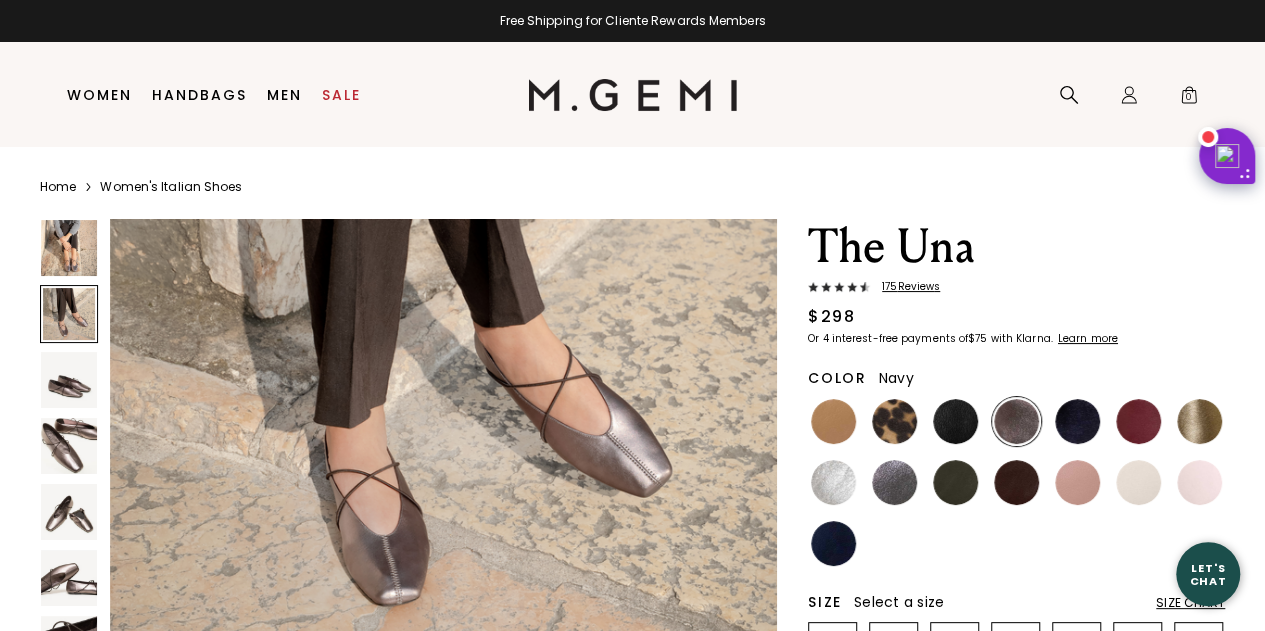 click at bounding box center [833, 543] 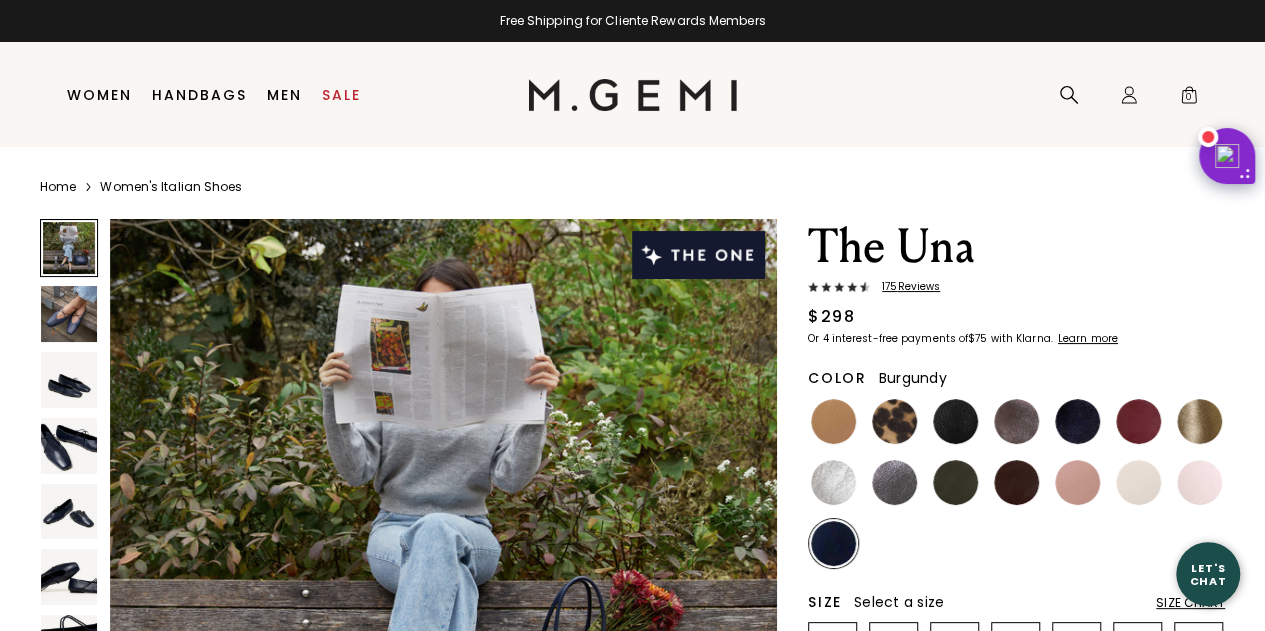 scroll, scrollTop: 0, scrollLeft: 0, axis: both 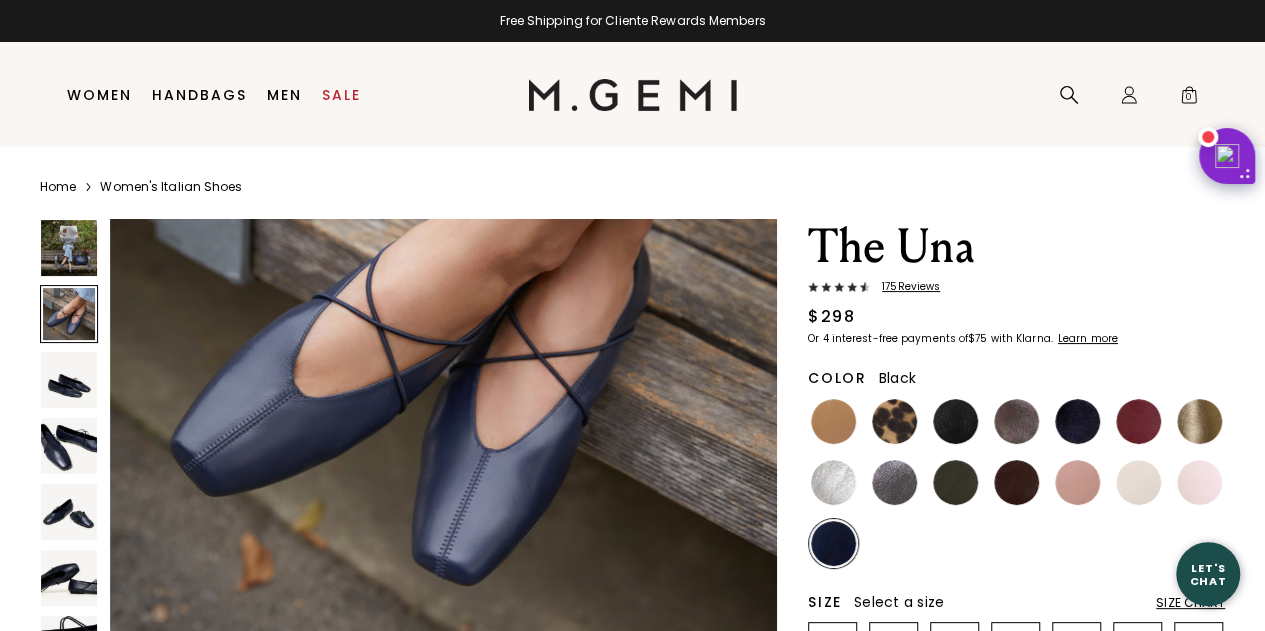 click at bounding box center (955, 421) 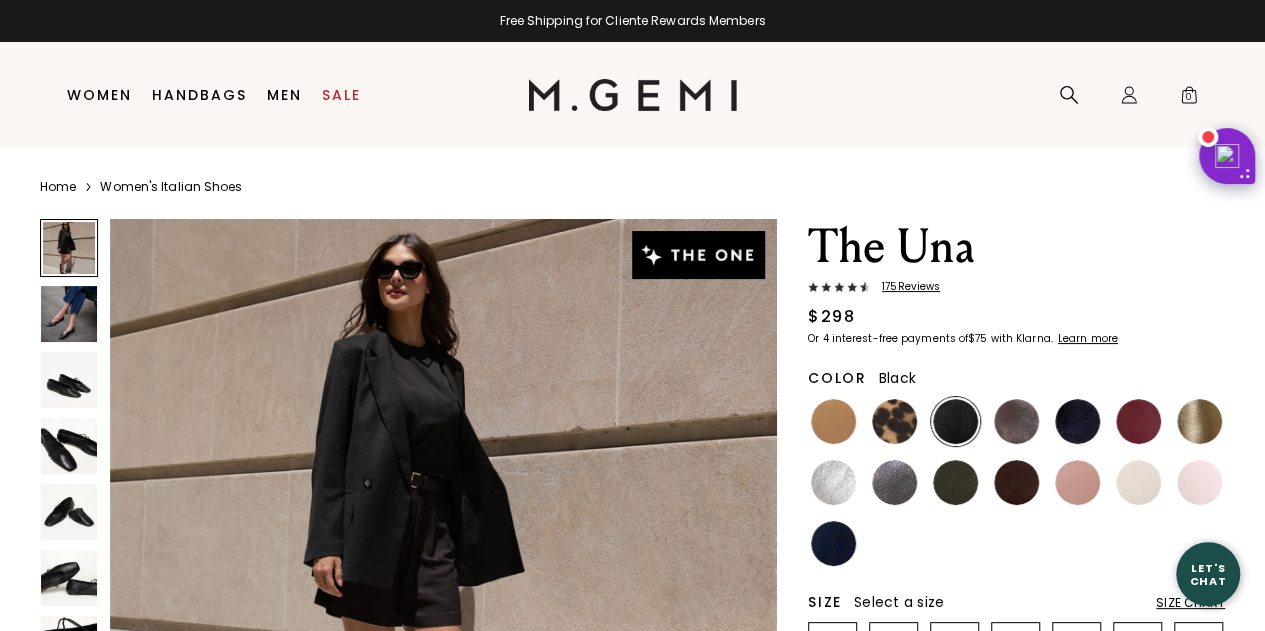 scroll, scrollTop: 0, scrollLeft: 0, axis: both 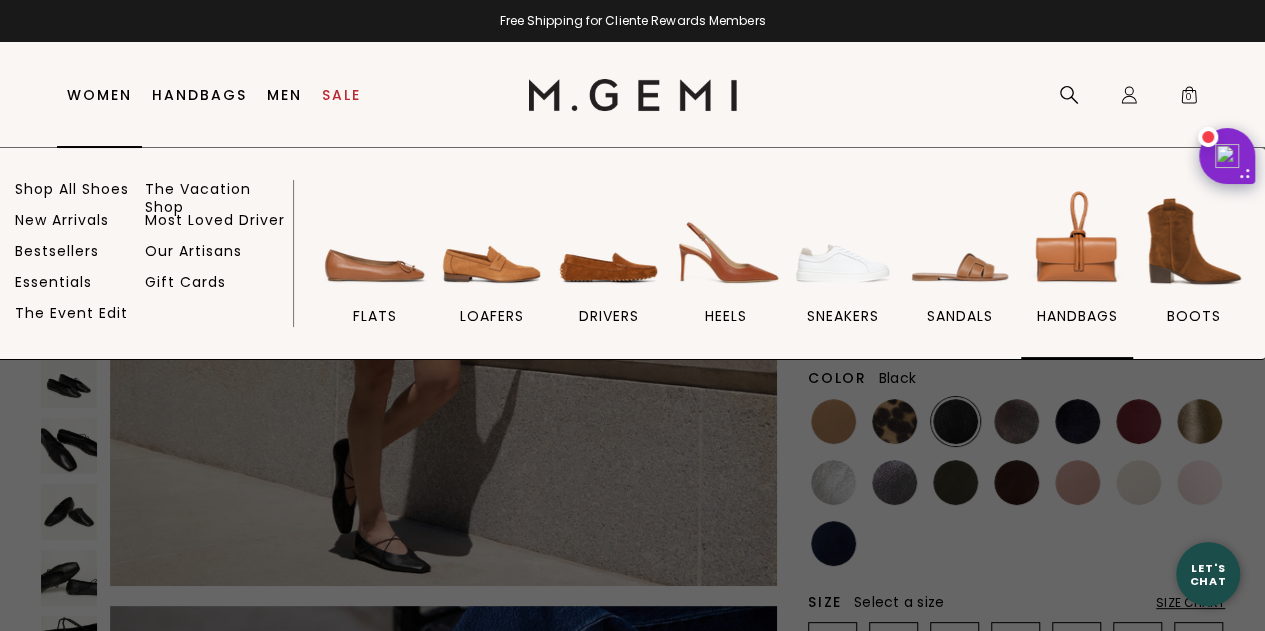 click at bounding box center (1077, 241) 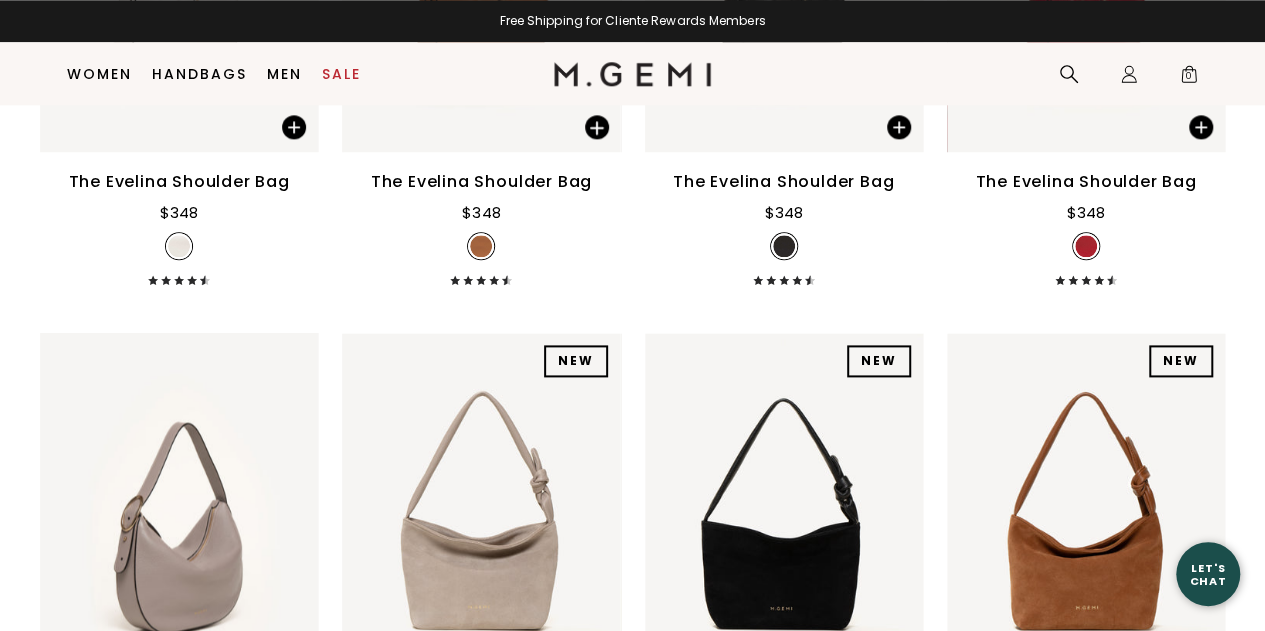 scroll, scrollTop: 1058, scrollLeft: 0, axis: vertical 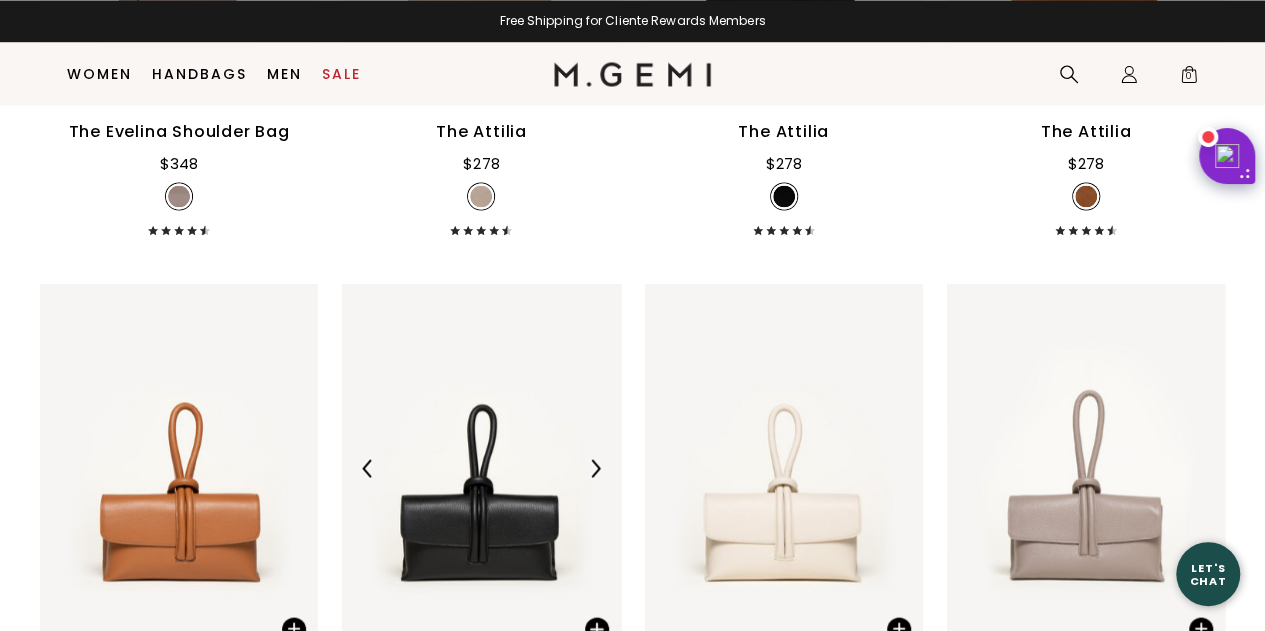 click at bounding box center (481, 468) 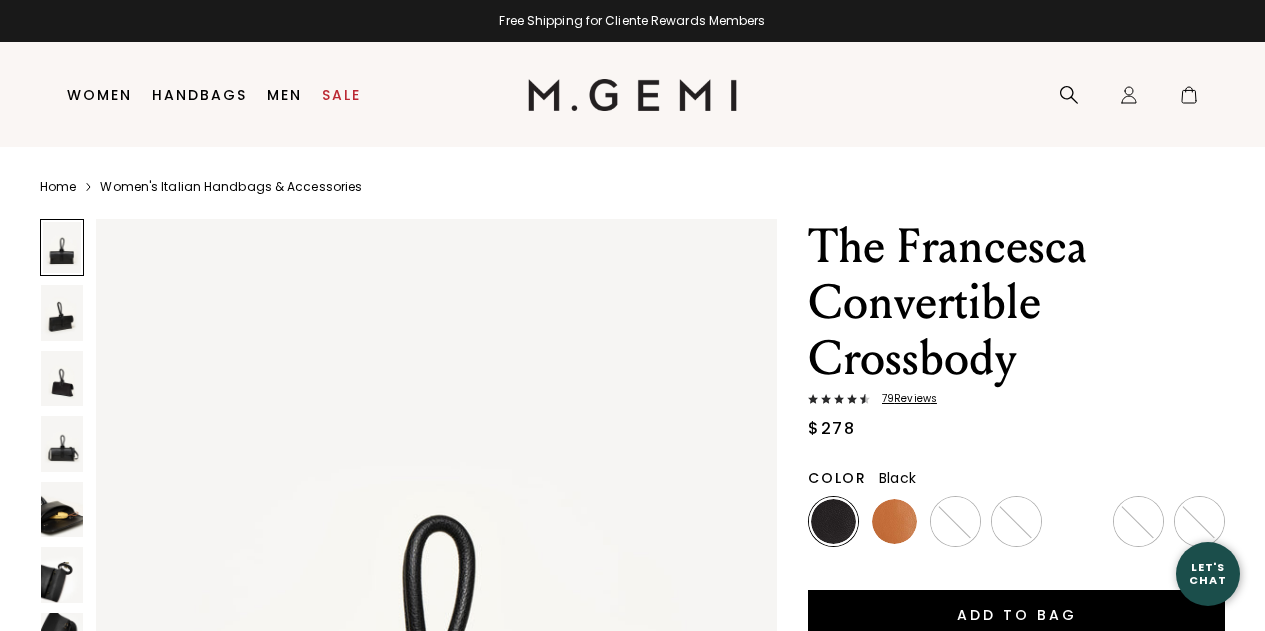 scroll, scrollTop: 0, scrollLeft: 0, axis: both 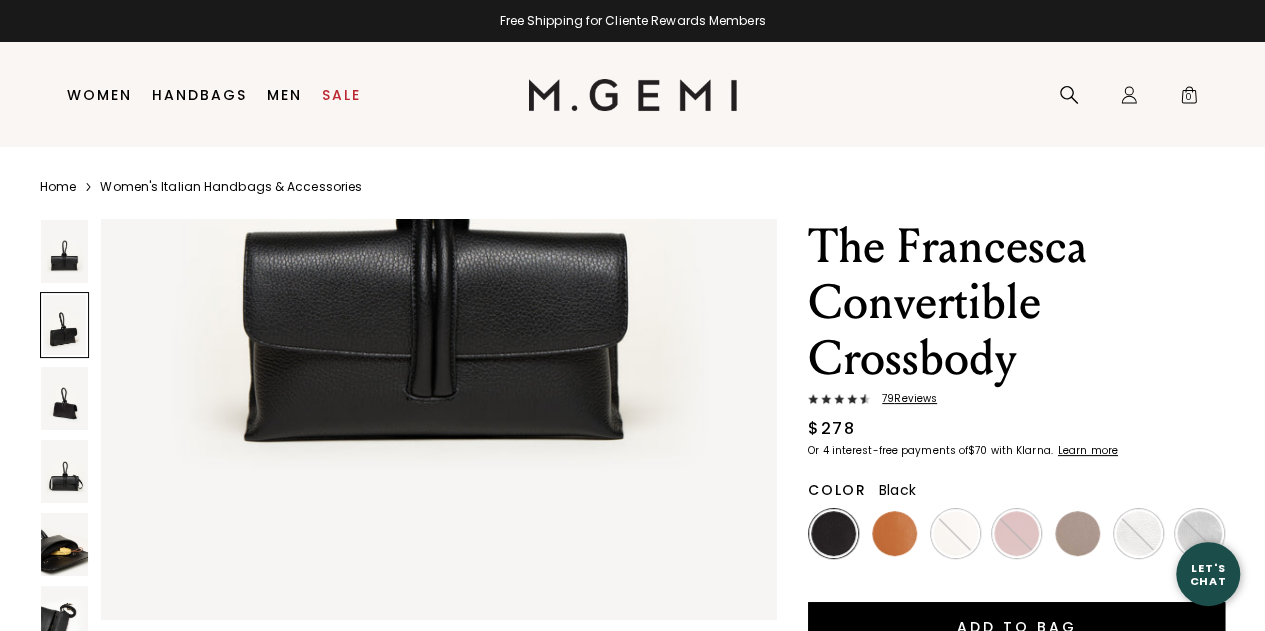 click at bounding box center [64, 398] 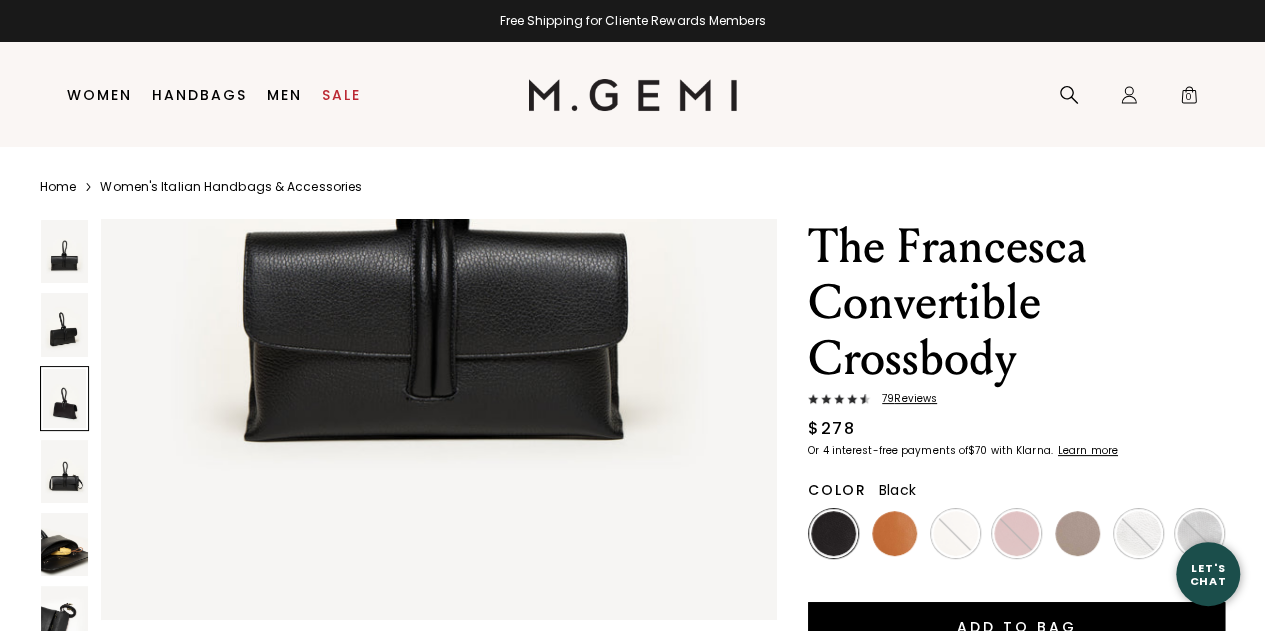 scroll, scrollTop: 0, scrollLeft: 0, axis: both 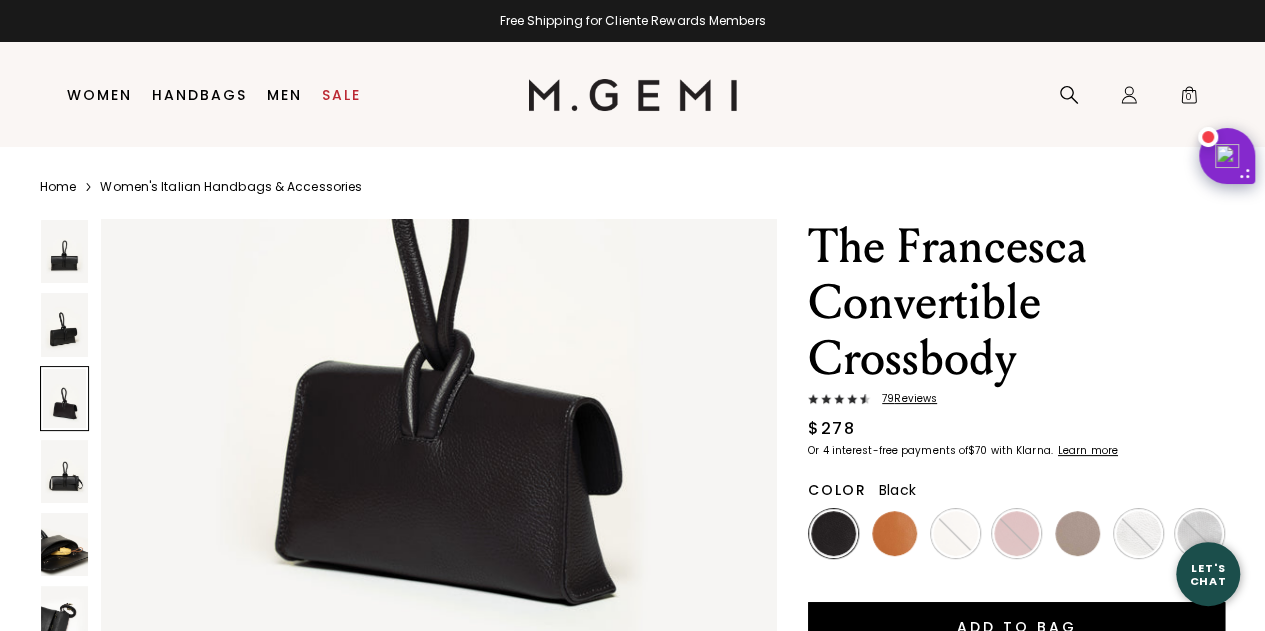 click at bounding box center (64, 471) 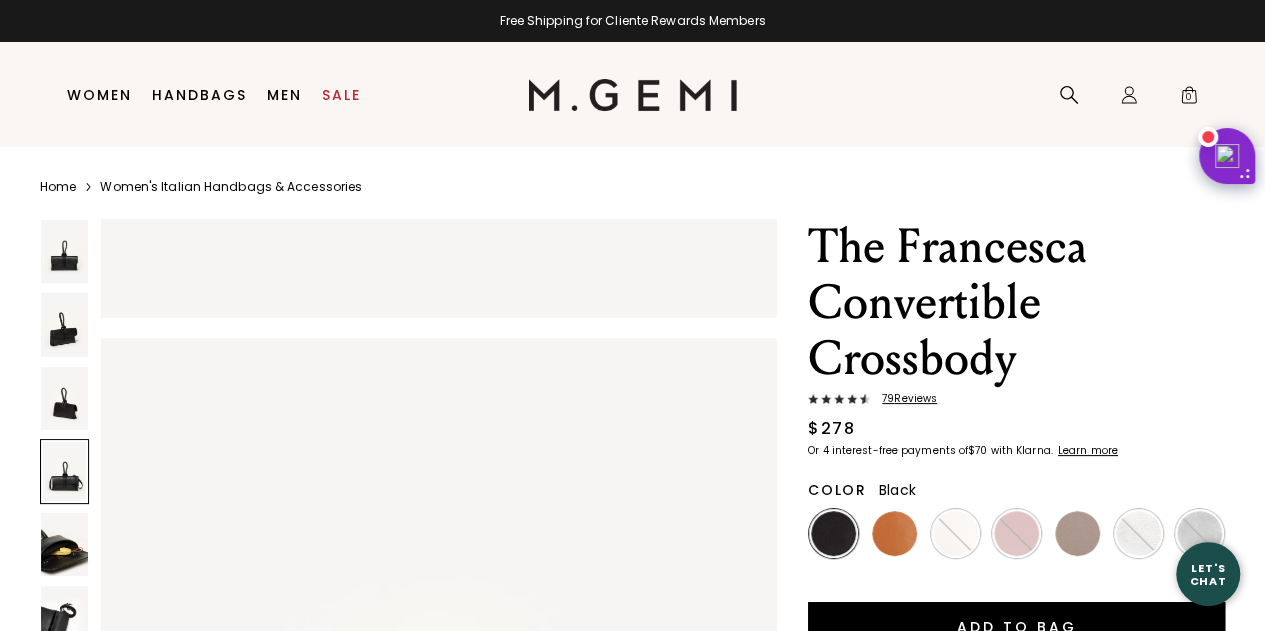 scroll, scrollTop: 2699, scrollLeft: 0, axis: vertical 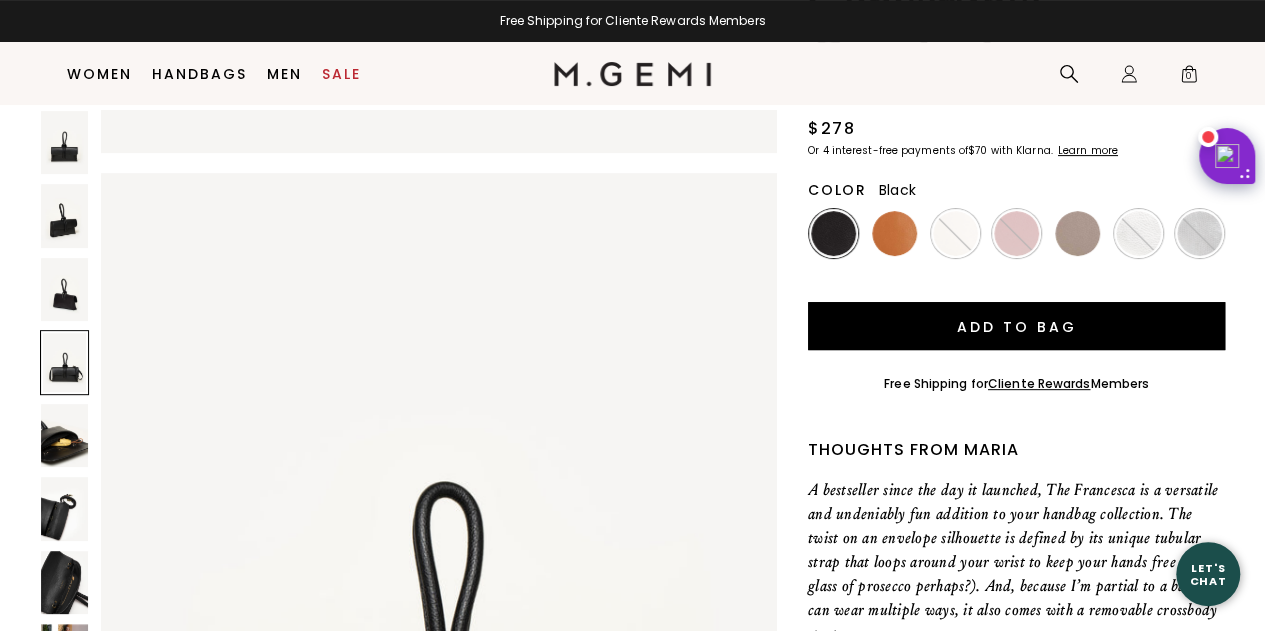 click at bounding box center (64, 582) 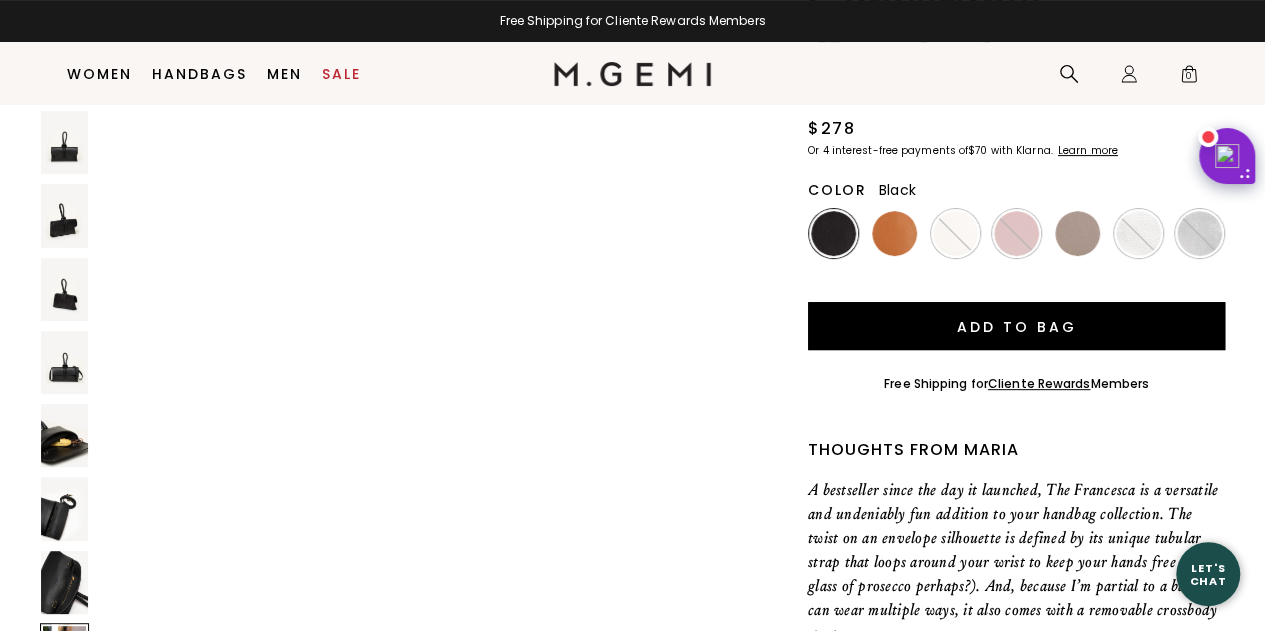 scroll, scrollTop: 6499, scrollLeft: 0, axis: vertical 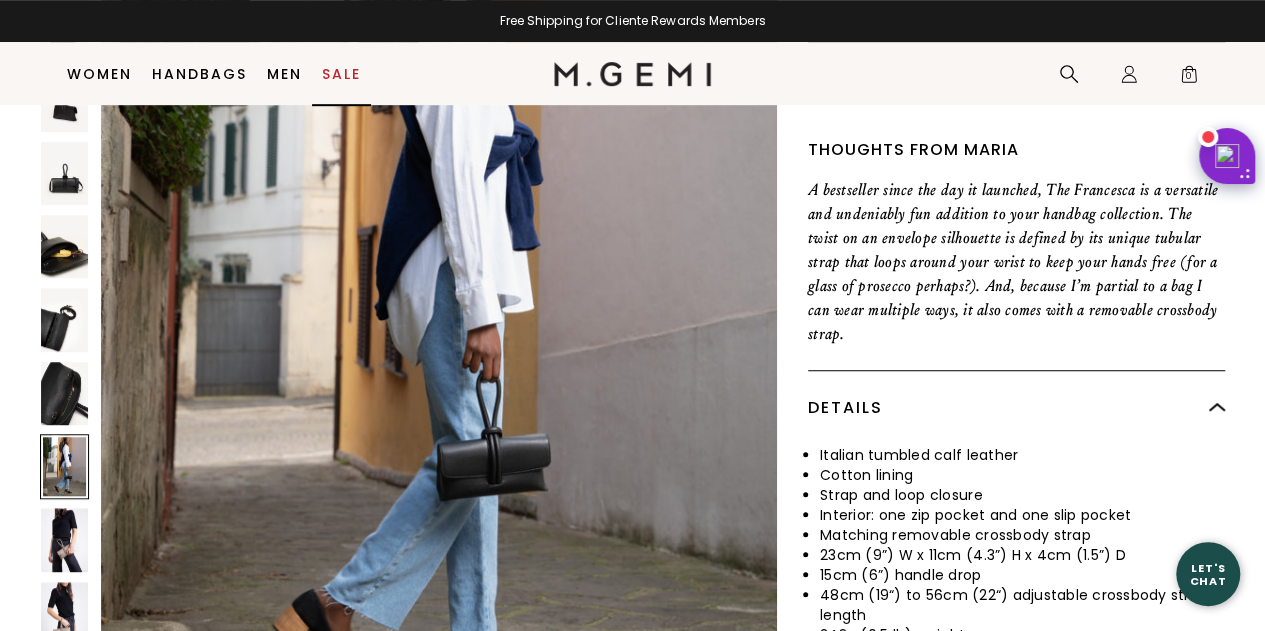 click on "Sale" at bounding box center [341, 74] 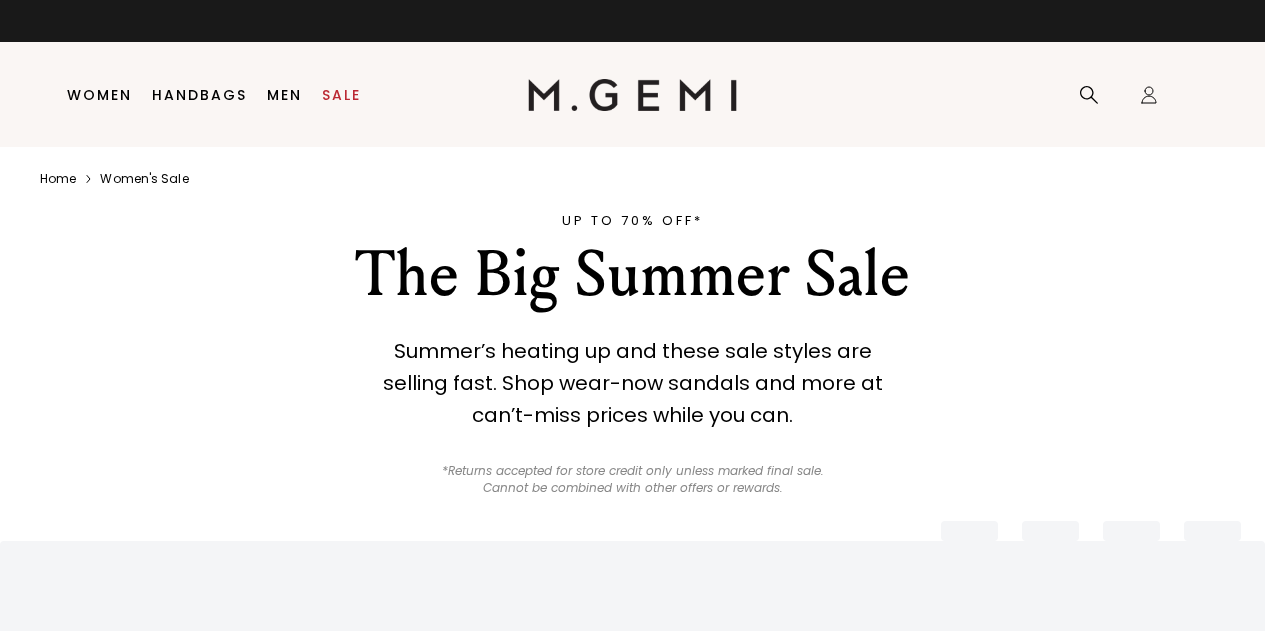 scroll, scrollTop: 0, scrollLeft: 0, axis: both 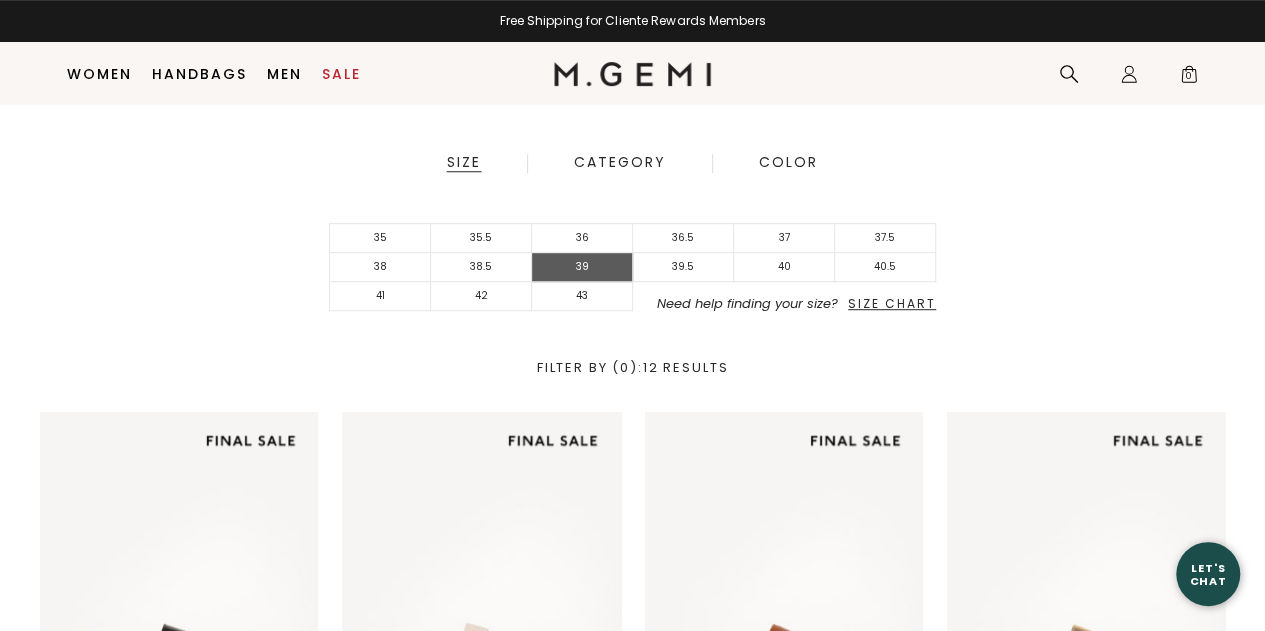 click on "39" at bounding box center (582, 267) 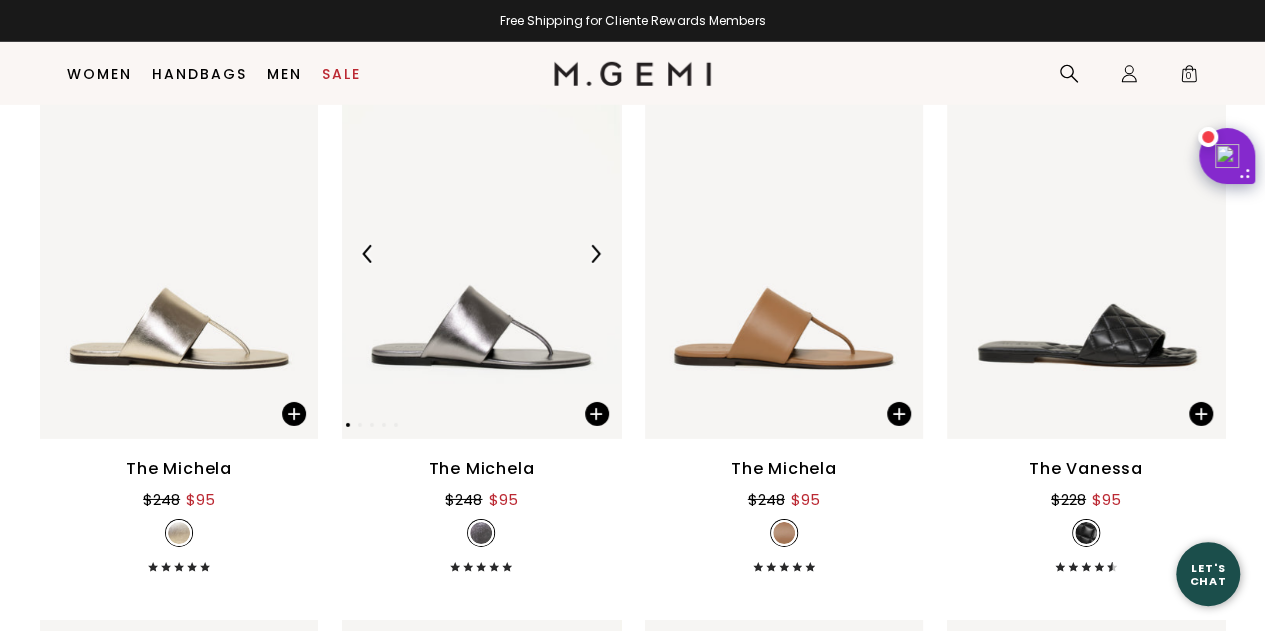 scroll, scrollTop: 3158, scrollLeft: 0, axis: vertical 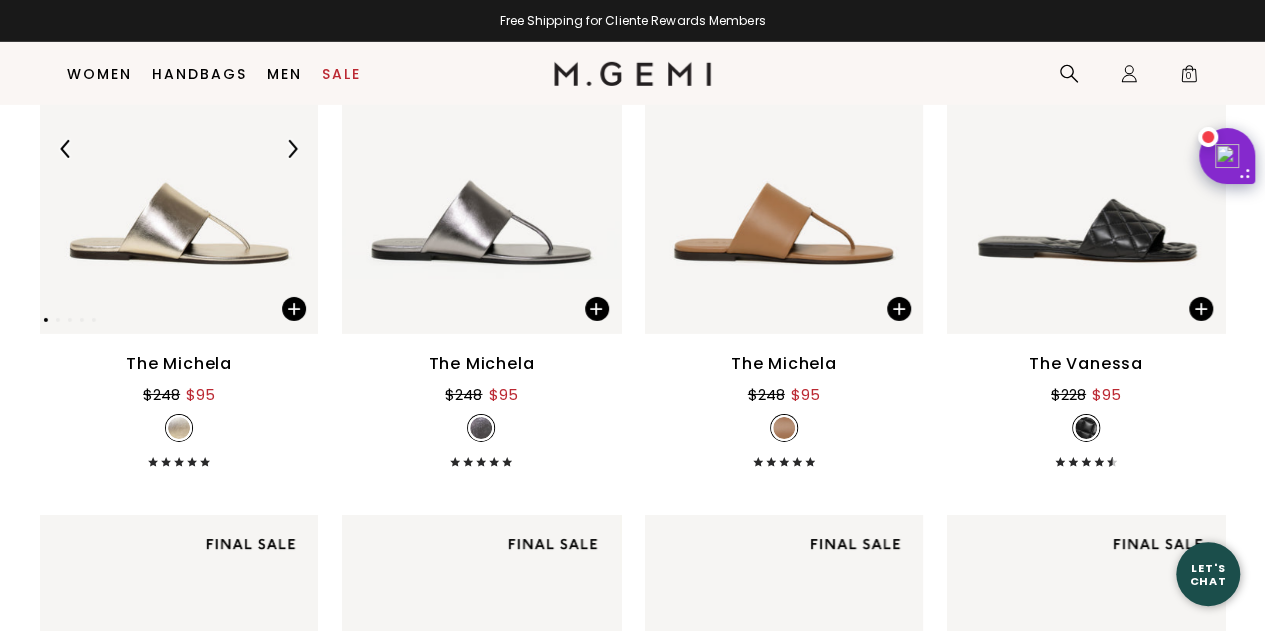 click at bounding box center [179, 148] 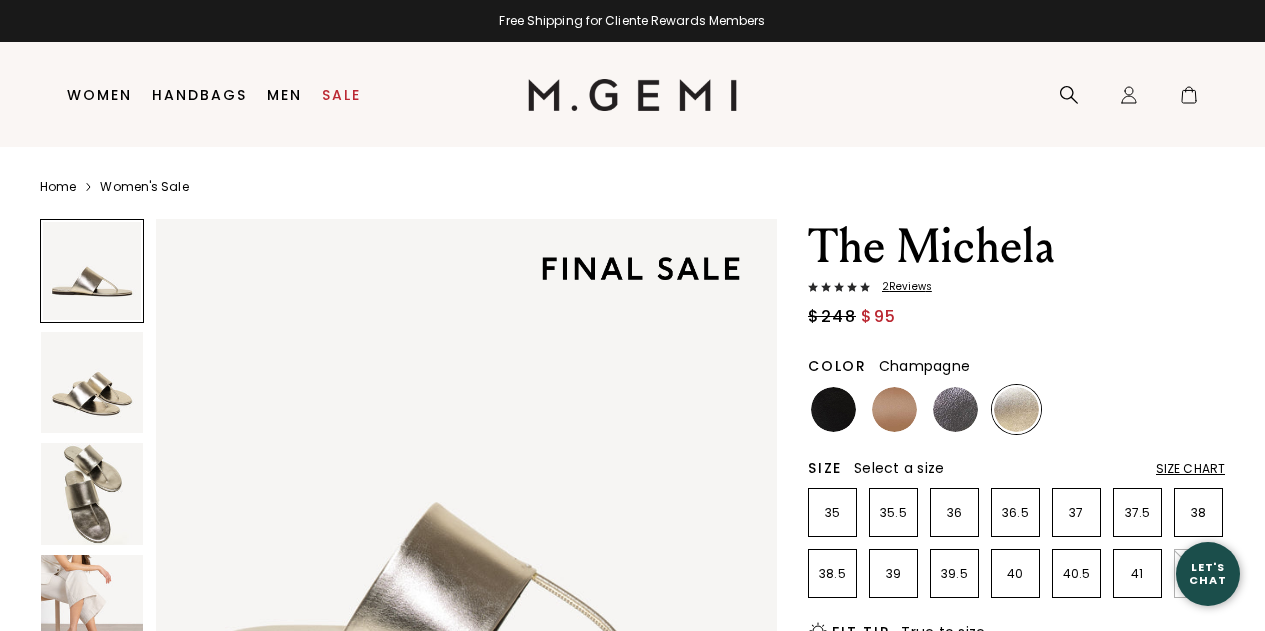 scroll, scrollTop: 0, scrollLeft: 0, axis: both 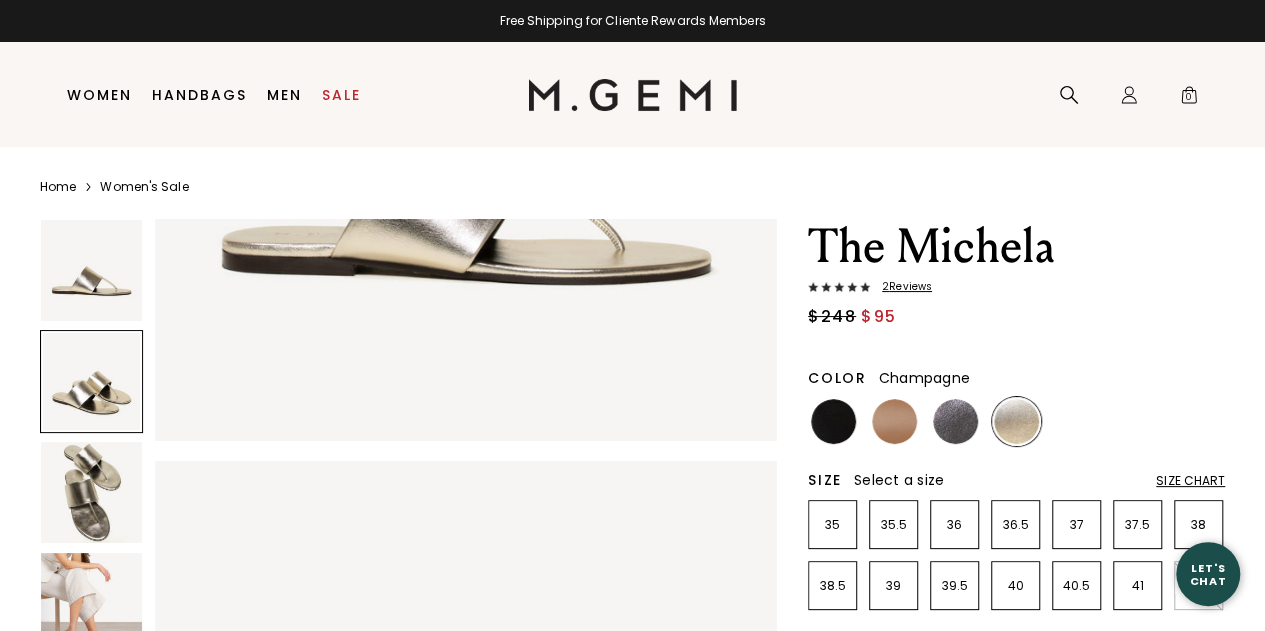 click at bounding box center (91, 492) 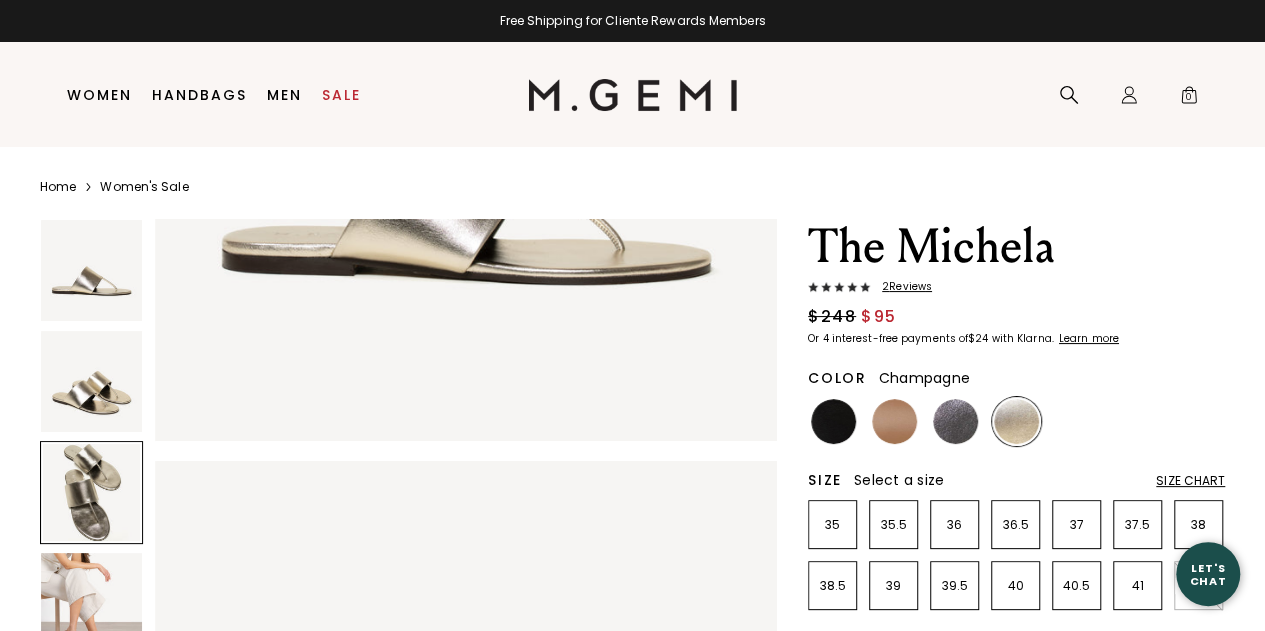 scroll, scrollTop: 120, scrollLeft: 0, axis: vertical 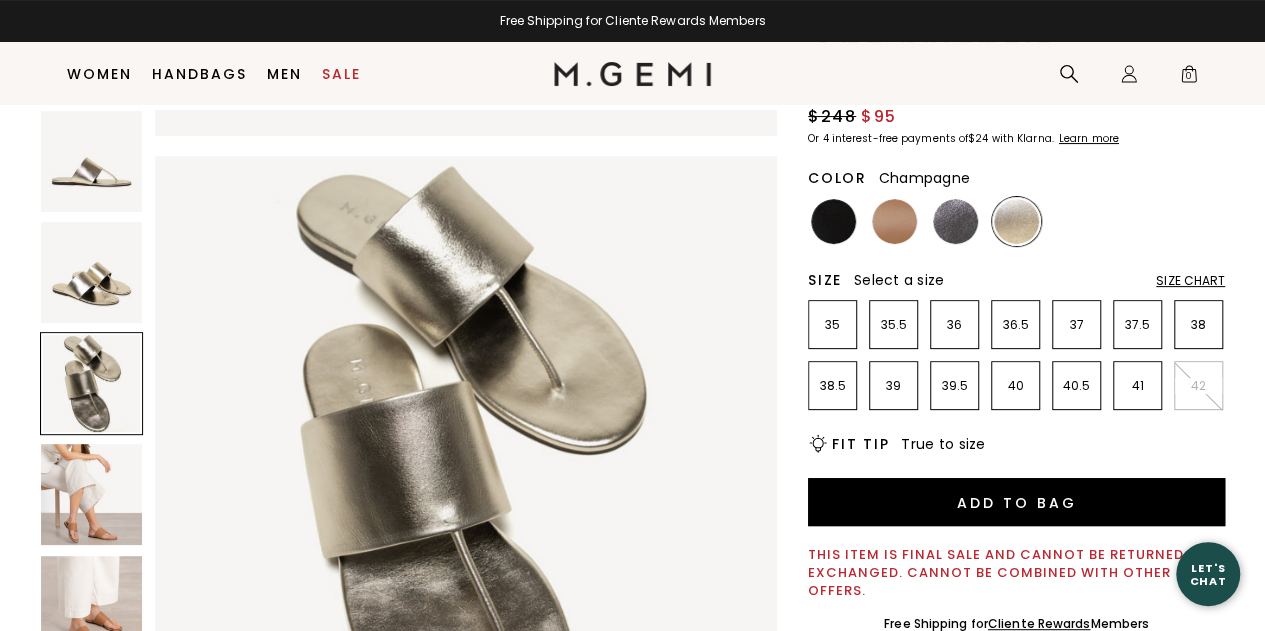 click at bounding box center (91, 494) 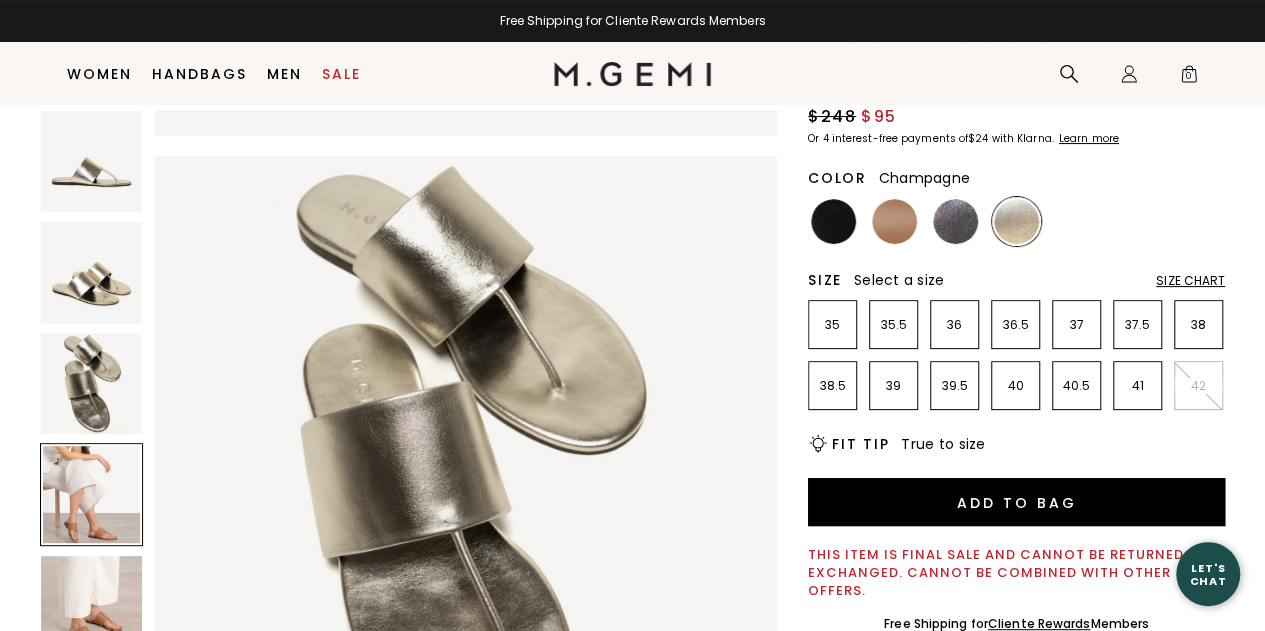 scroll, scrollTop: 0, scrollLeft: 0, axis: both 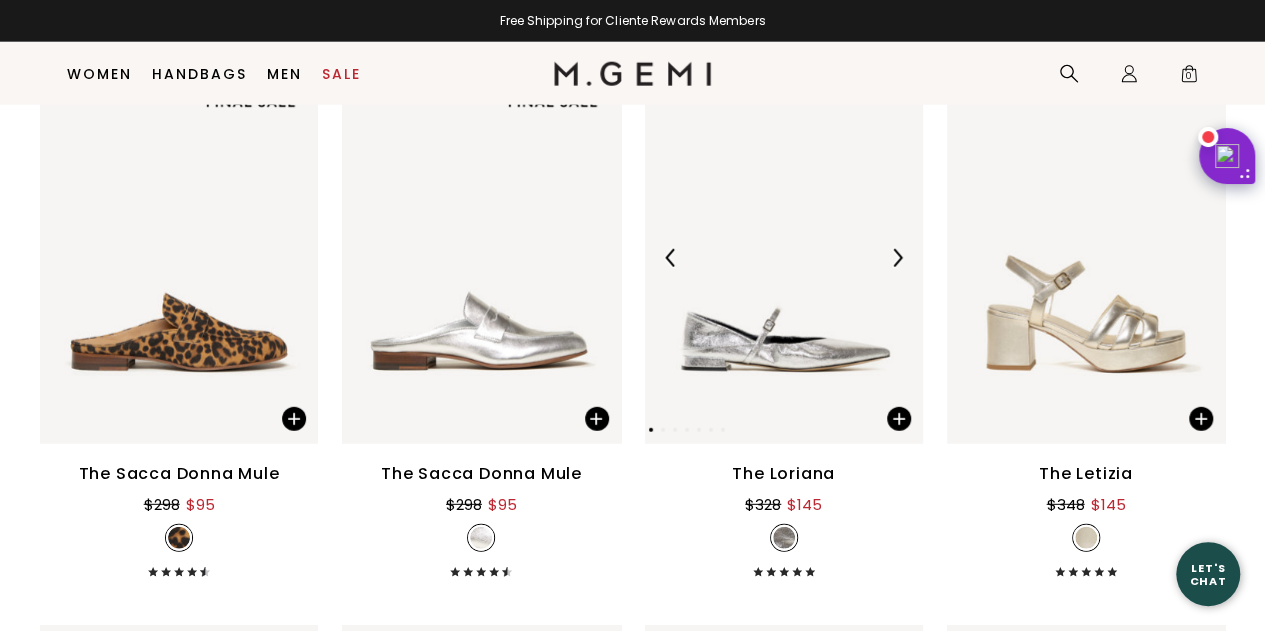 click at bounding box center (784, 258) 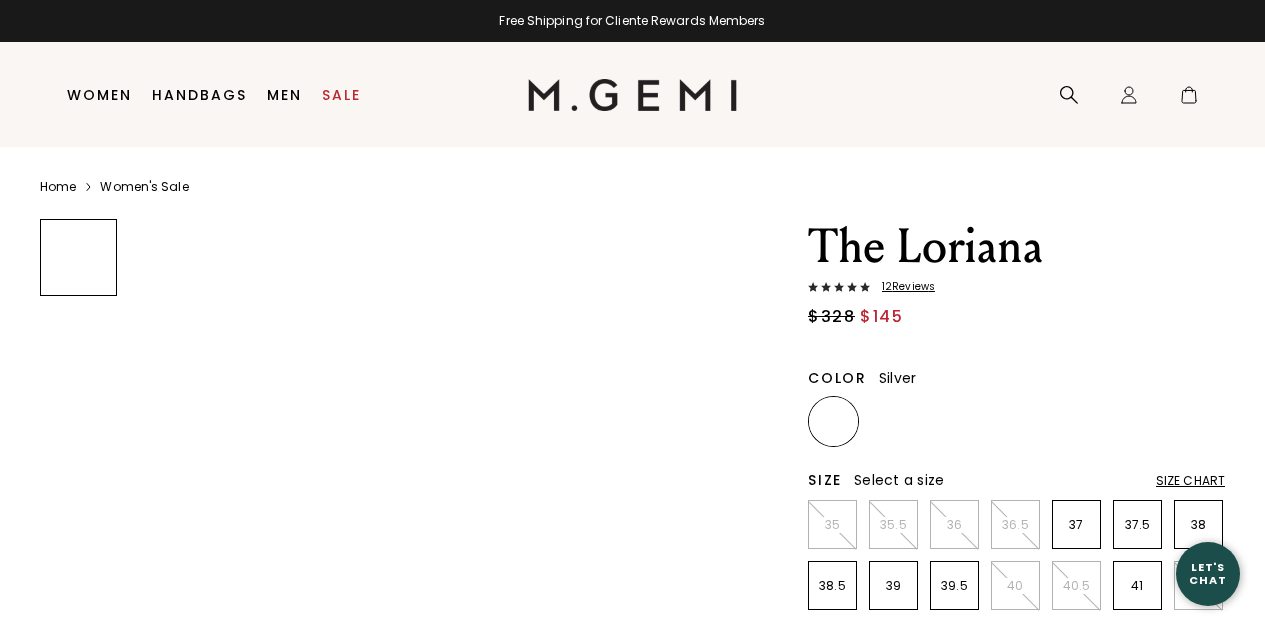 scroll, scrollTop: 0, scrollLeft: 0, axis: both 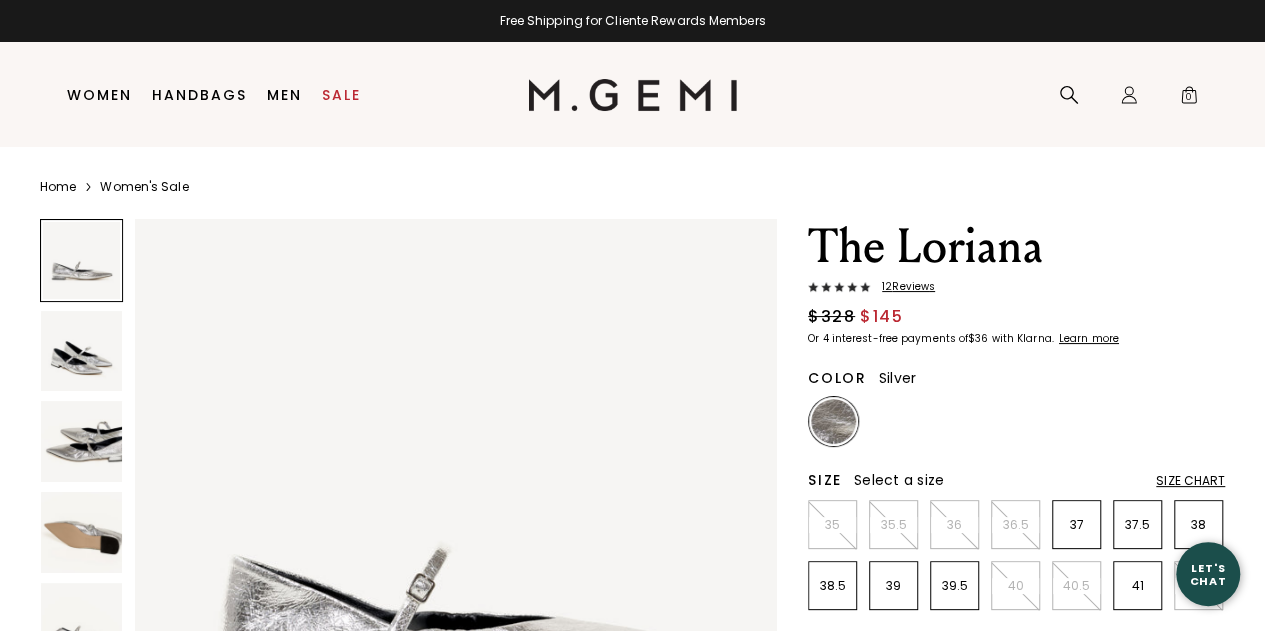 click at bounding box center [81, 351] 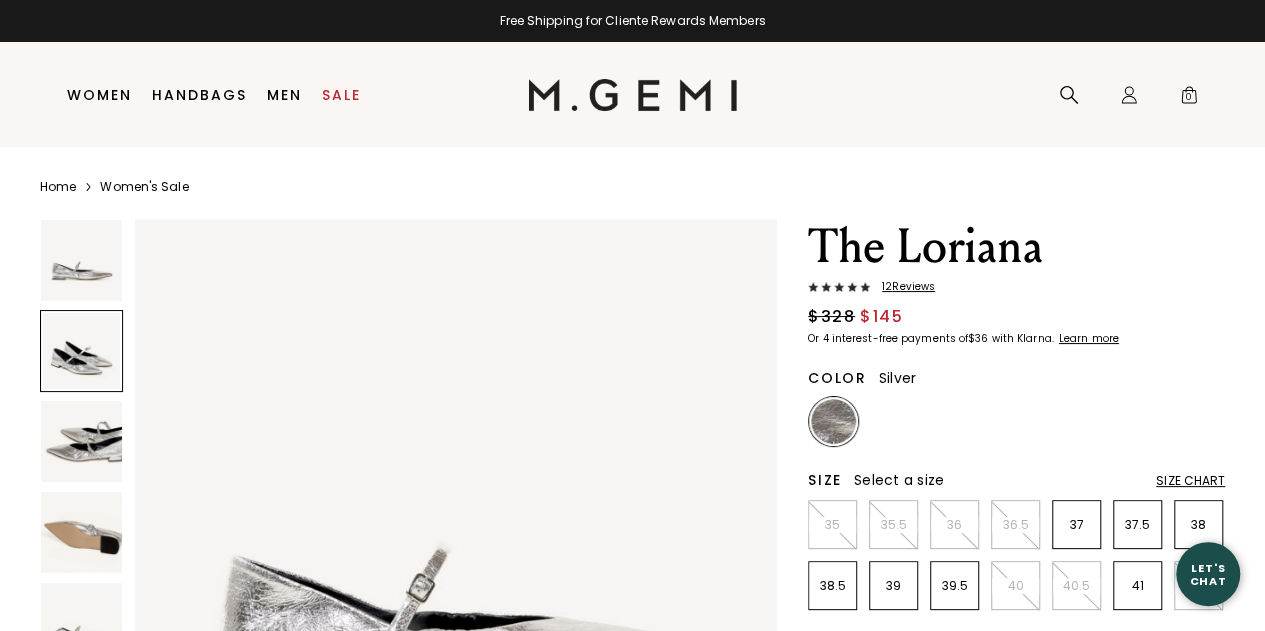 scroll, scrollTop: 886, scrollLeft: 0, axis: vertical 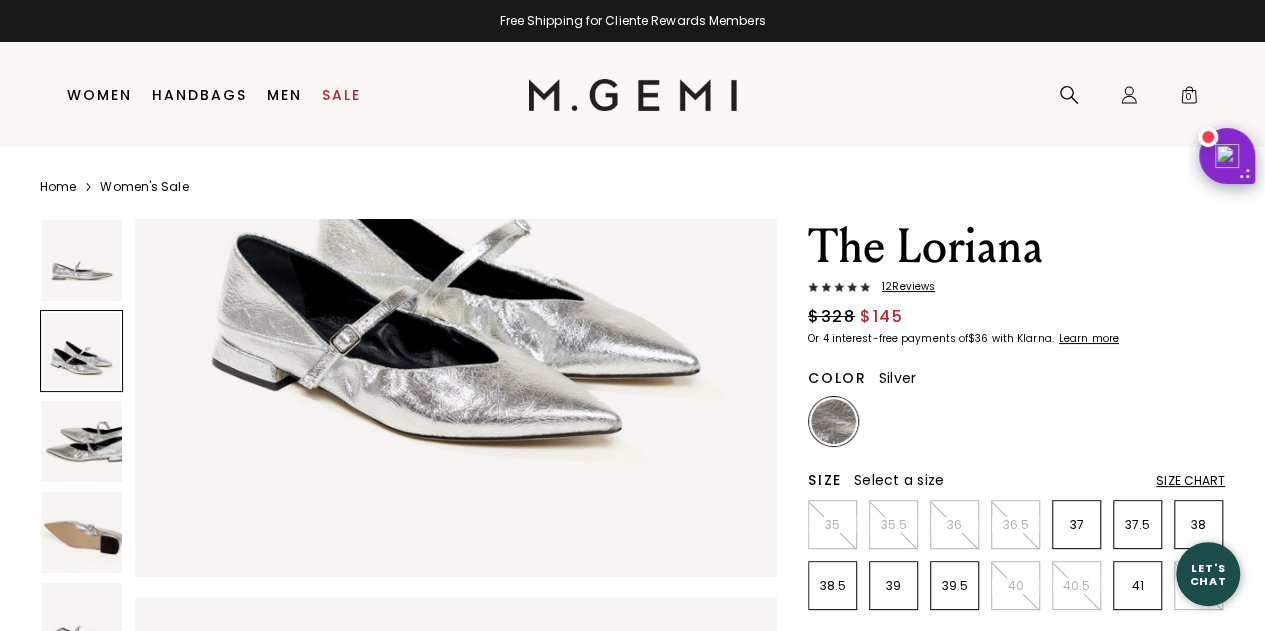 click at bounding box center [81, 532] 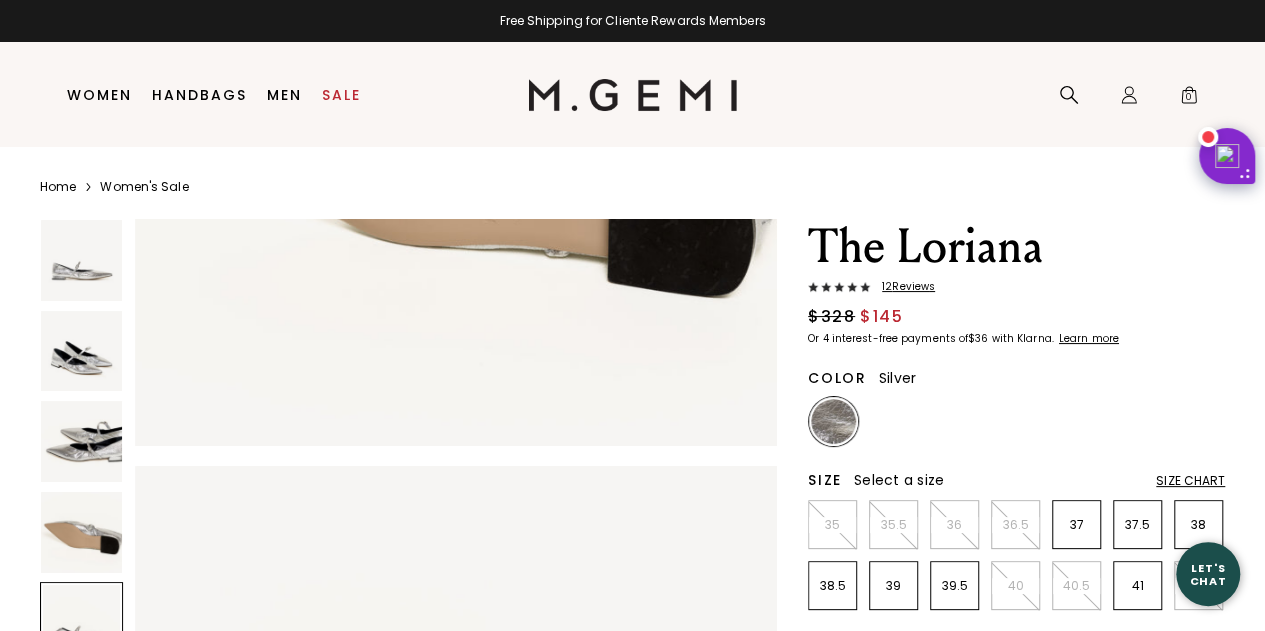 scroll, scrollTop: 2440, scrollLeft: 0, axis: vertical 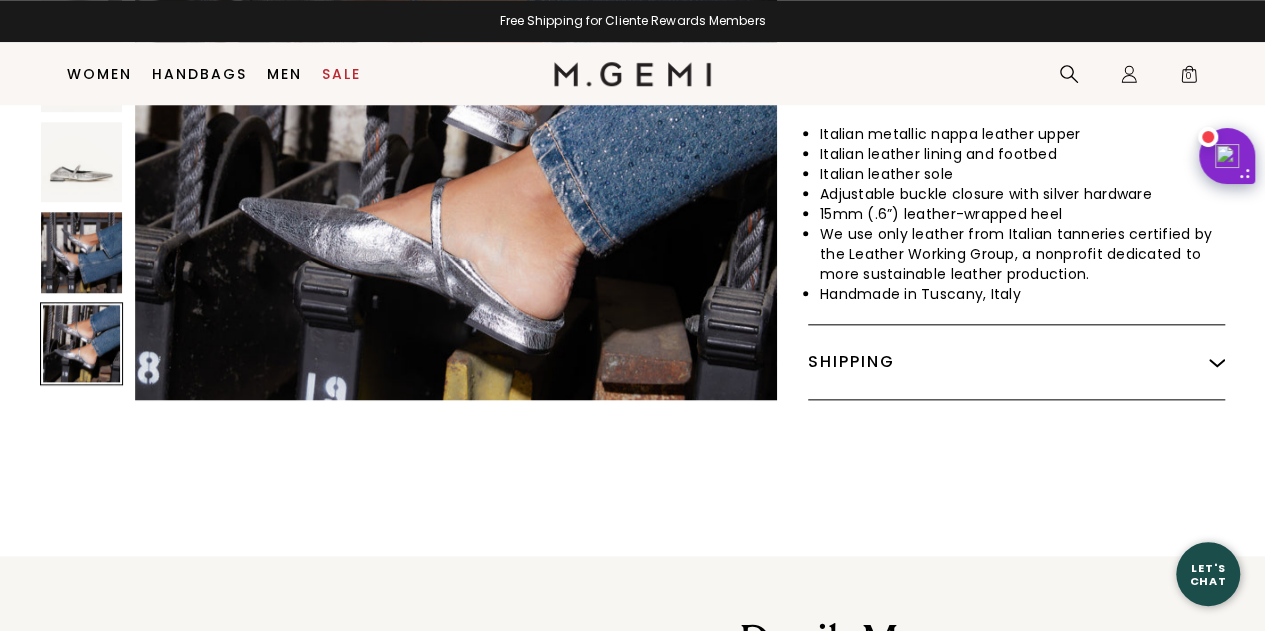 click at bounding box center (81, 252) 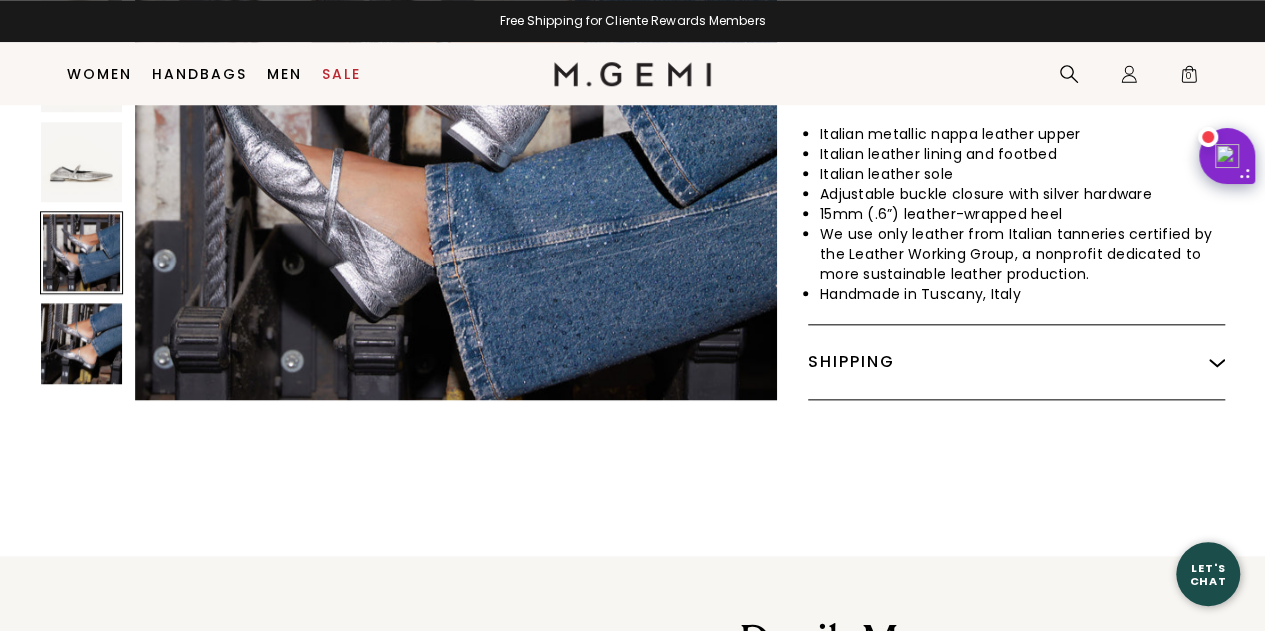 click at bounding box center (81, 343) 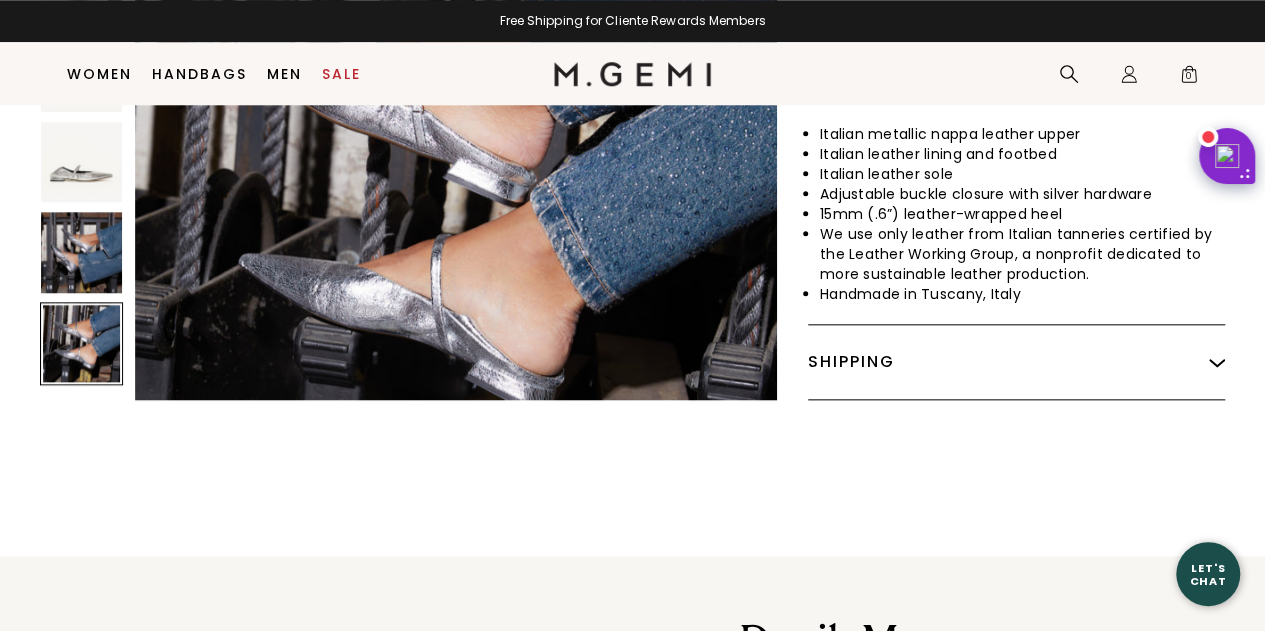 scroll, scrollTop: 3880, scrollLeft: 0, axis: vertical 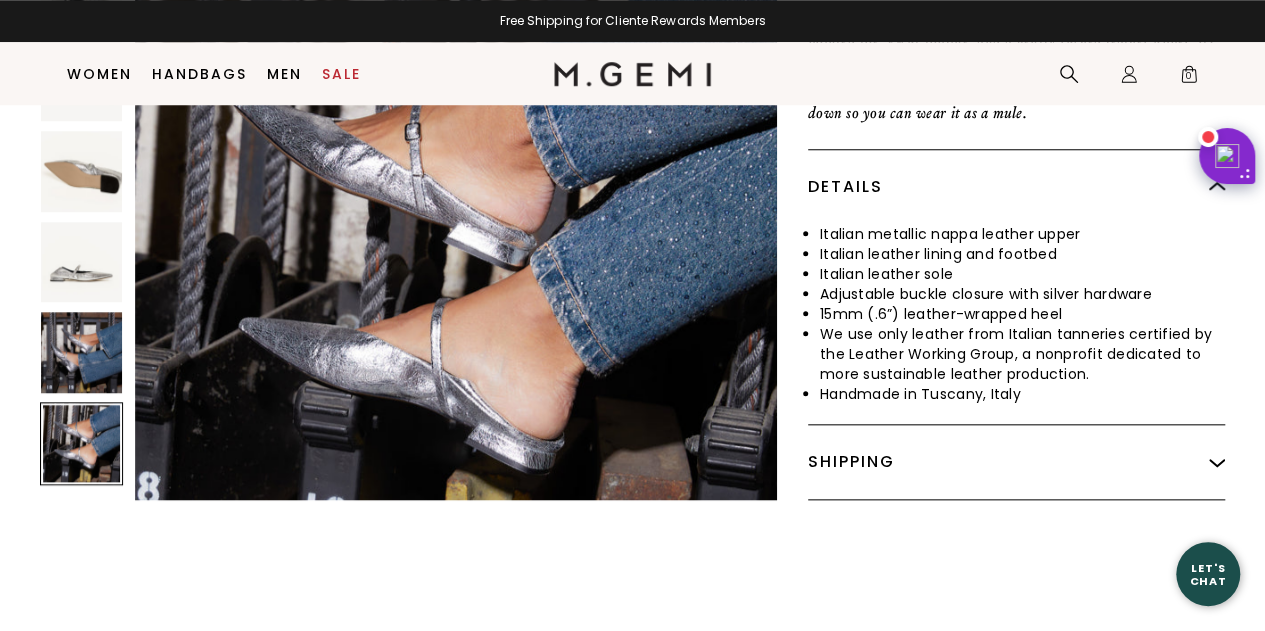 click at bounding box center [81, 262] 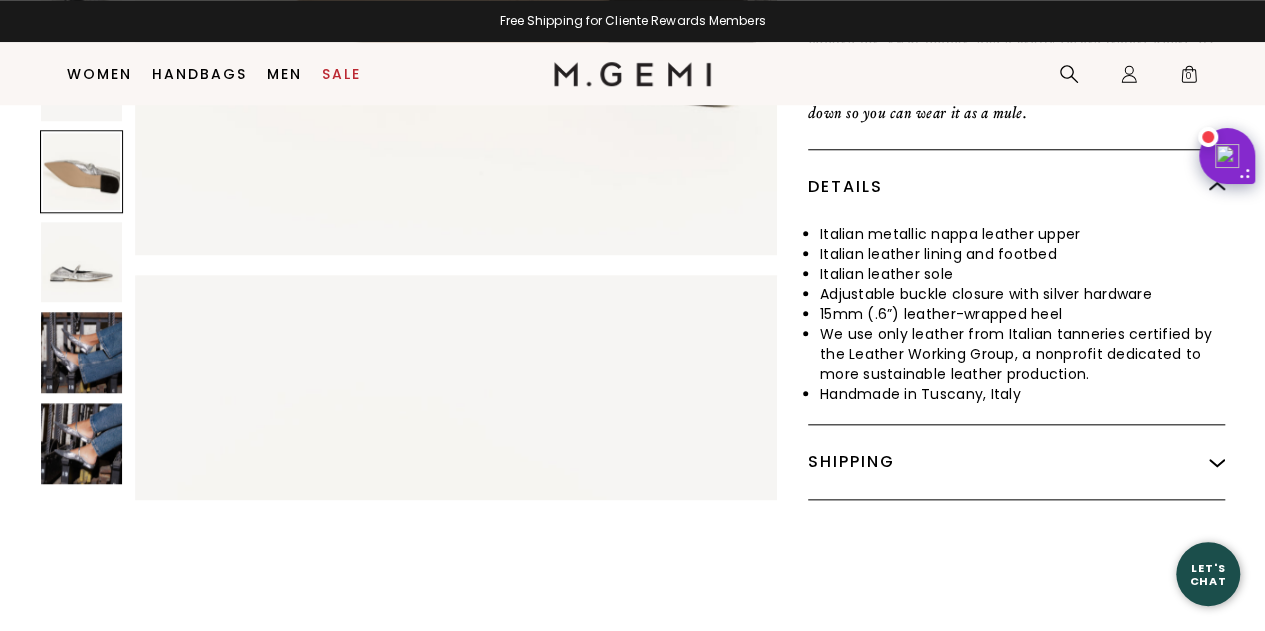 scroll, scrollTop: 2187, scrollLeft: 0, axis: vertical 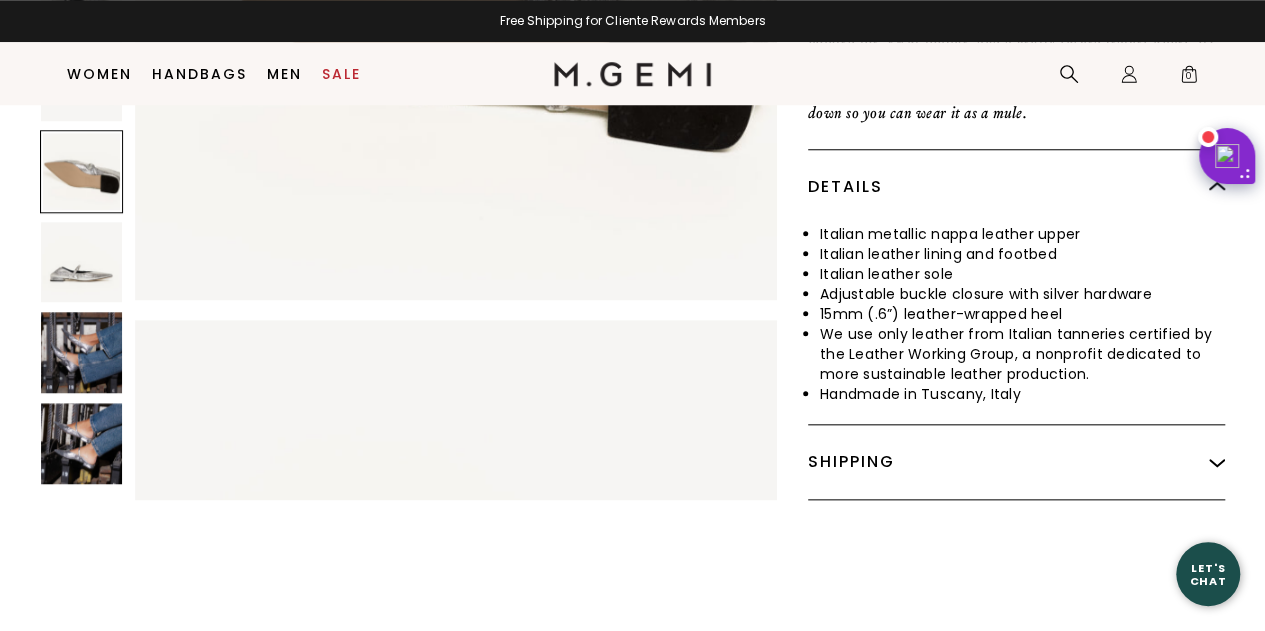 click at bounding box center (81, 262) 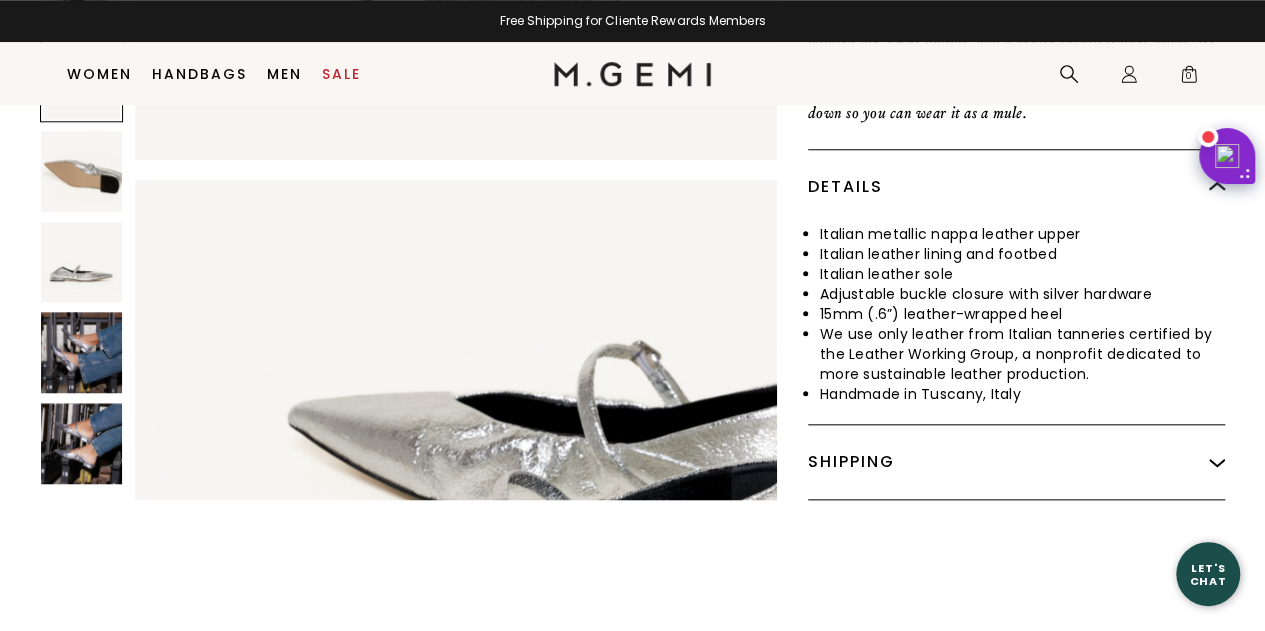 scroll, scrollTop: 987, scrollLeft: 0, axis: vertical 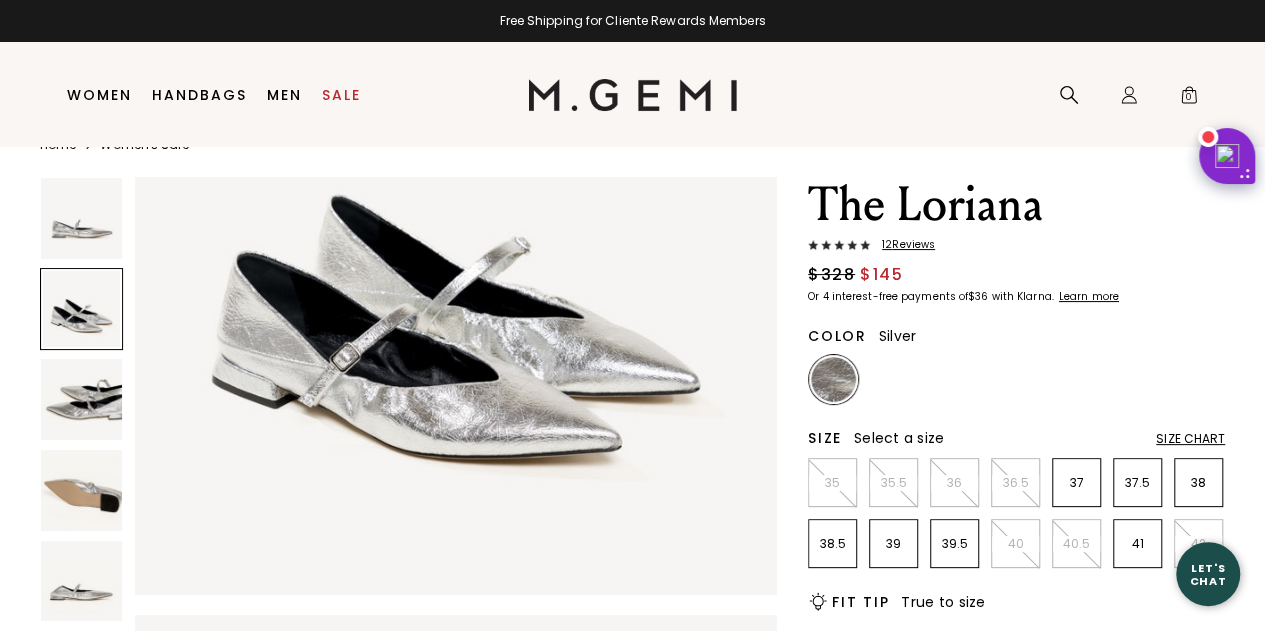 click on "12  Review s" at bounding box center (902, 245) 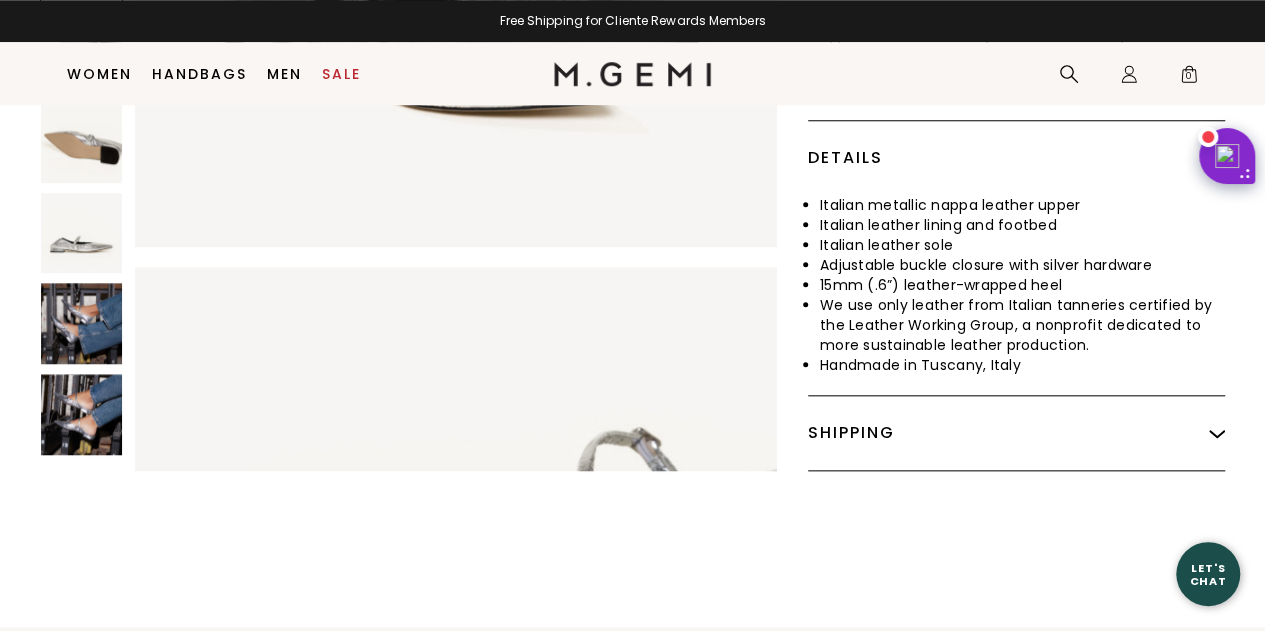 scroll, scrollTop: 638, scrollLeft: 0, axis: vertical 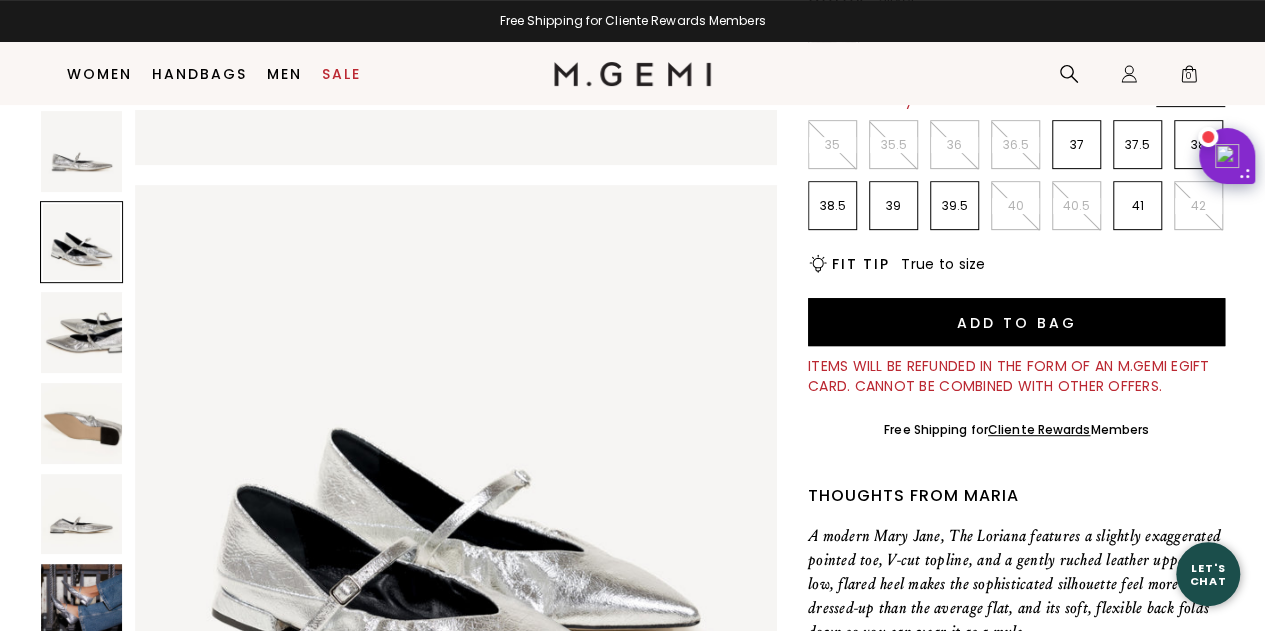 click on "39.5" at bounding box center (954, 205) 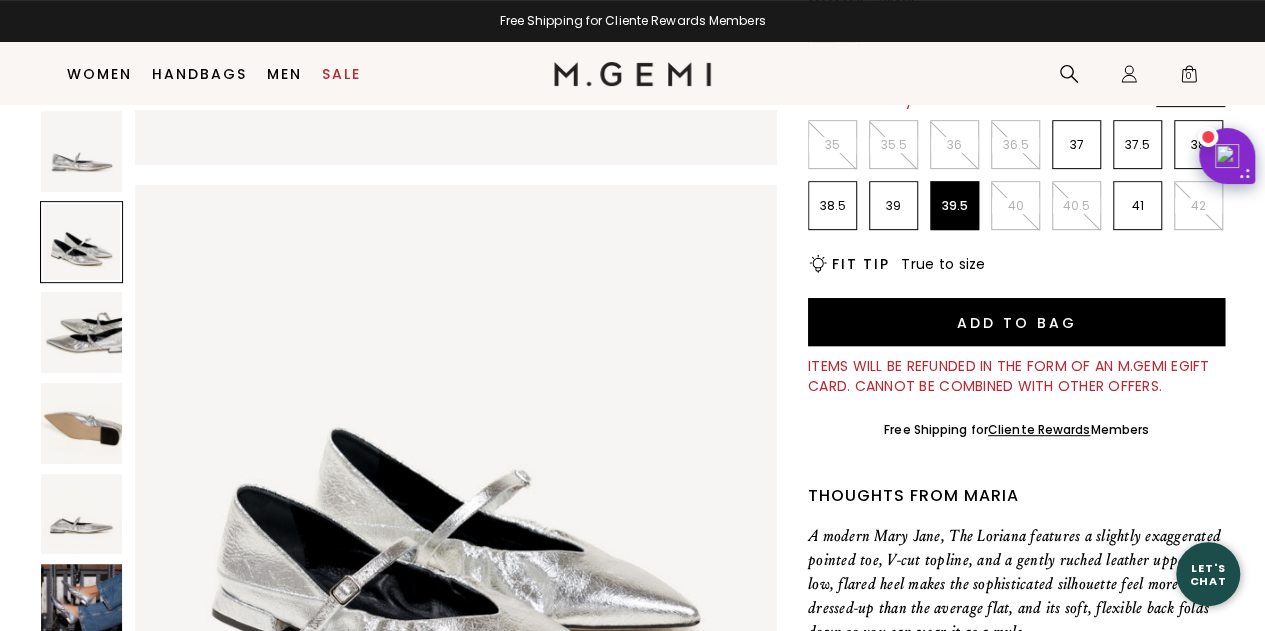 scroll, scrollTop: 0, scrollLeft: 0, axis: both 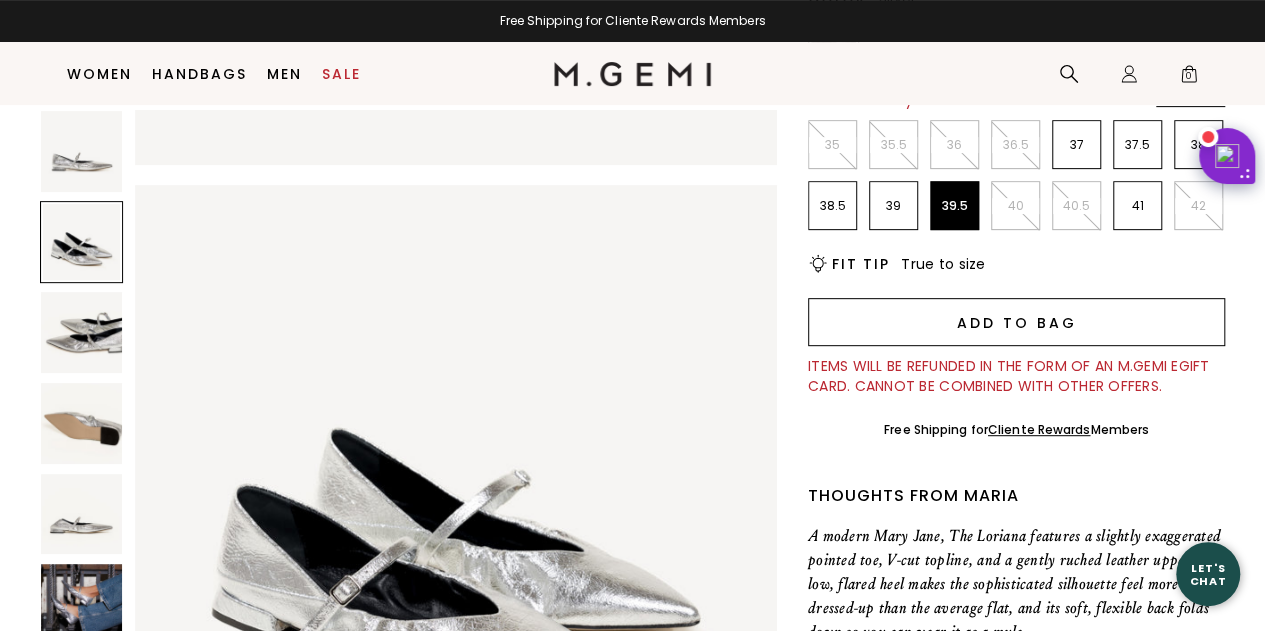 click on "Add to Bag" at bounding box center (1016, 322) 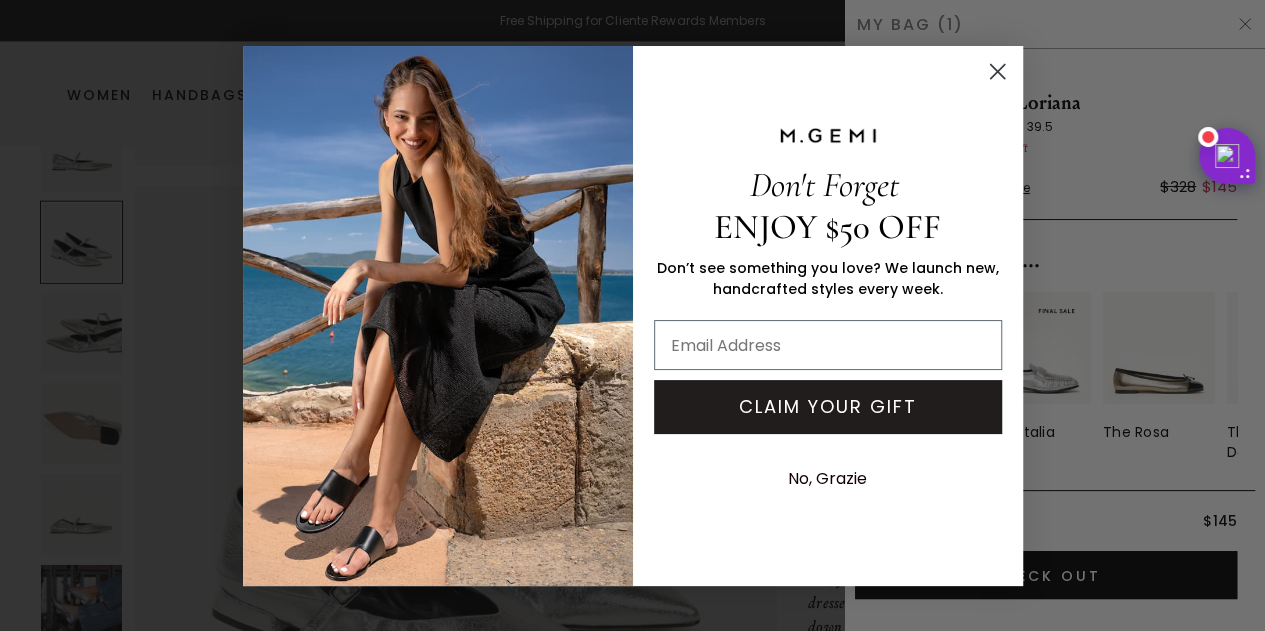 scroll, scrollTop: 0, scrollLeft: 0, axis: both 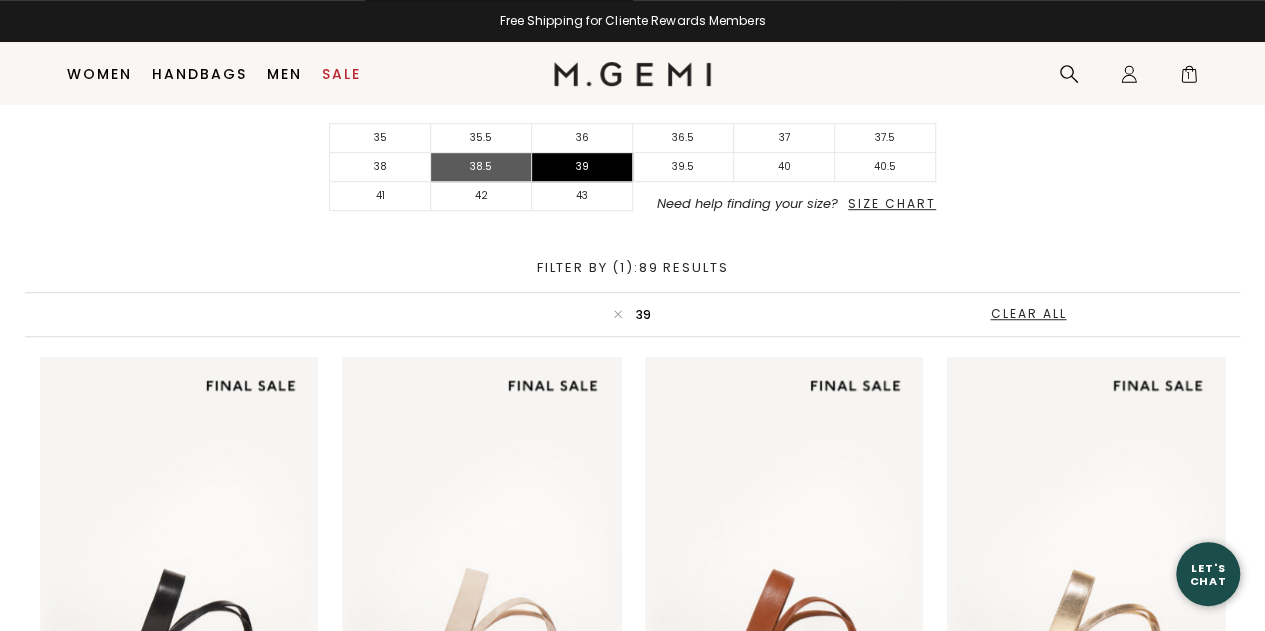 click on "38.5" at bounding box center [481, 167] 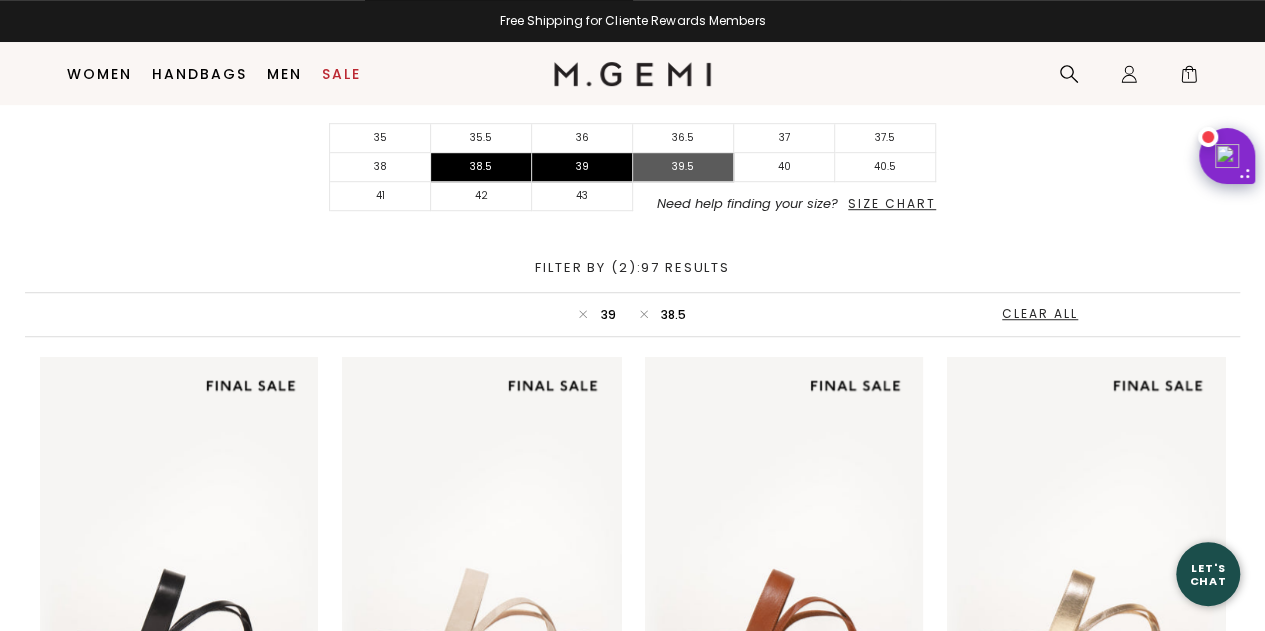 click on "39.5" at bounding box center (683, 167) 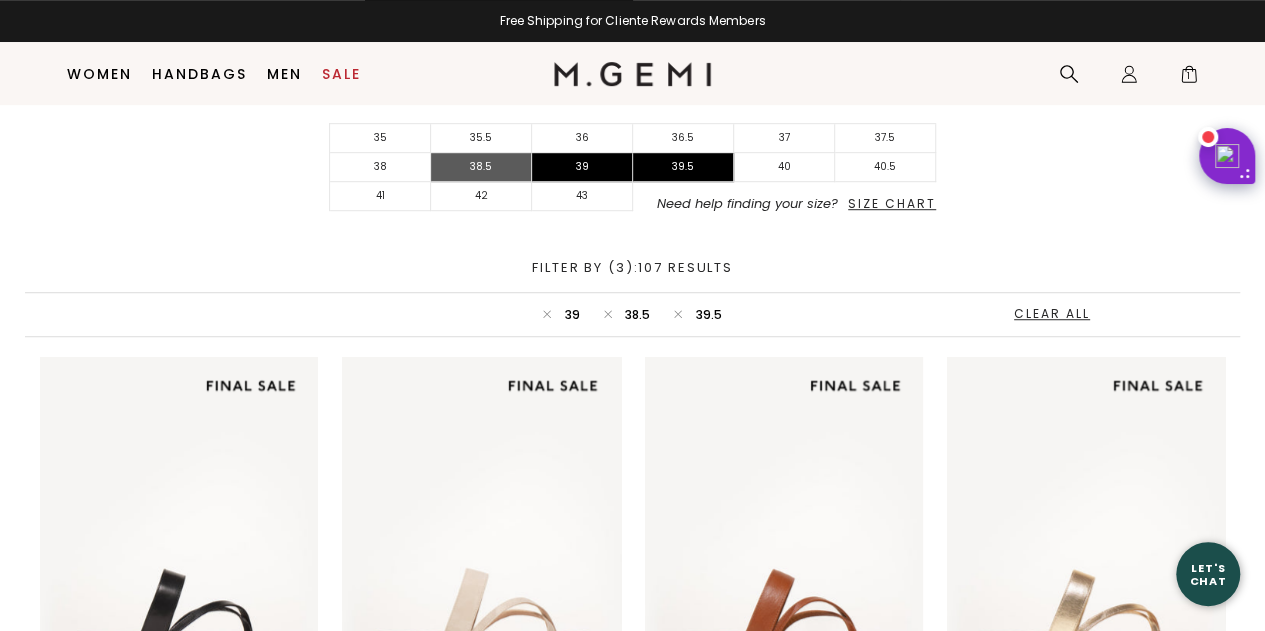 click on "38.5" at bounding box center [481, 167] 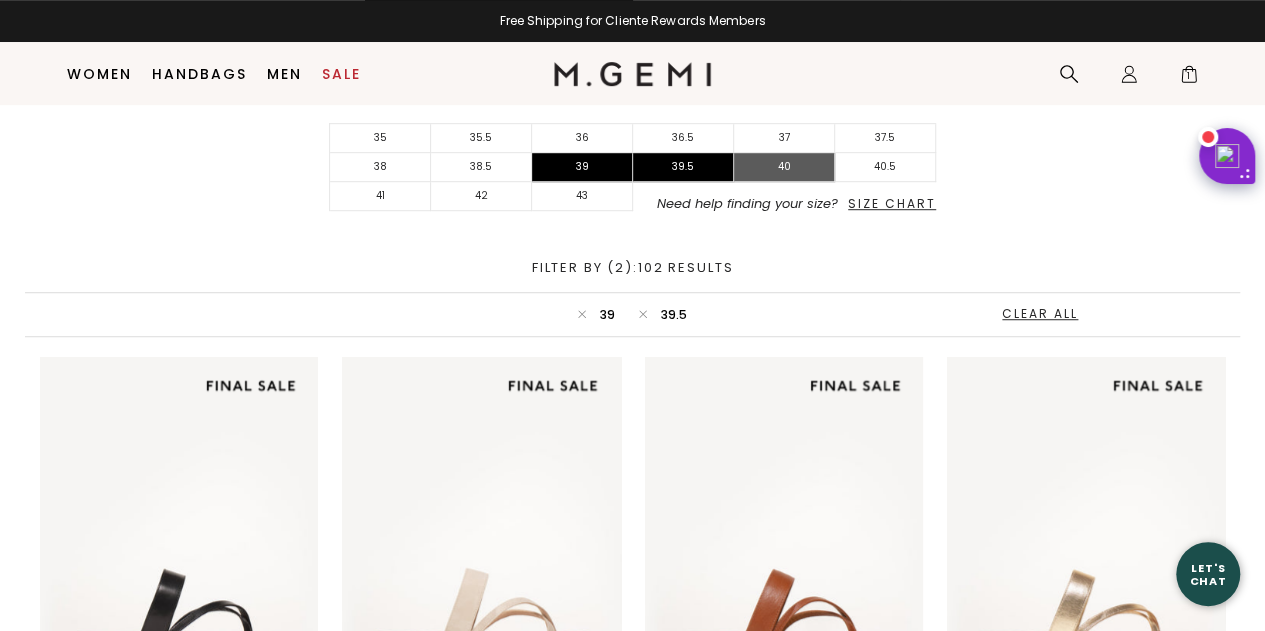 click on "40" at bounding box center [784, 167] 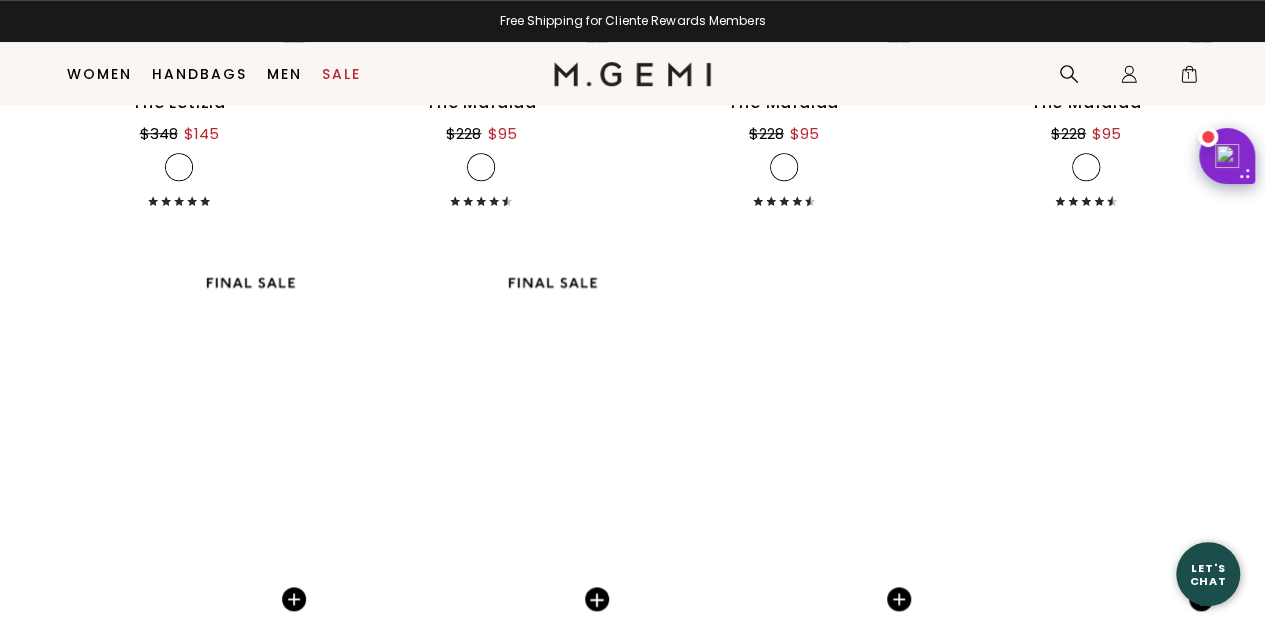 scroll, scrollTop: 8158, scrollLeft: 0, axis: vertical 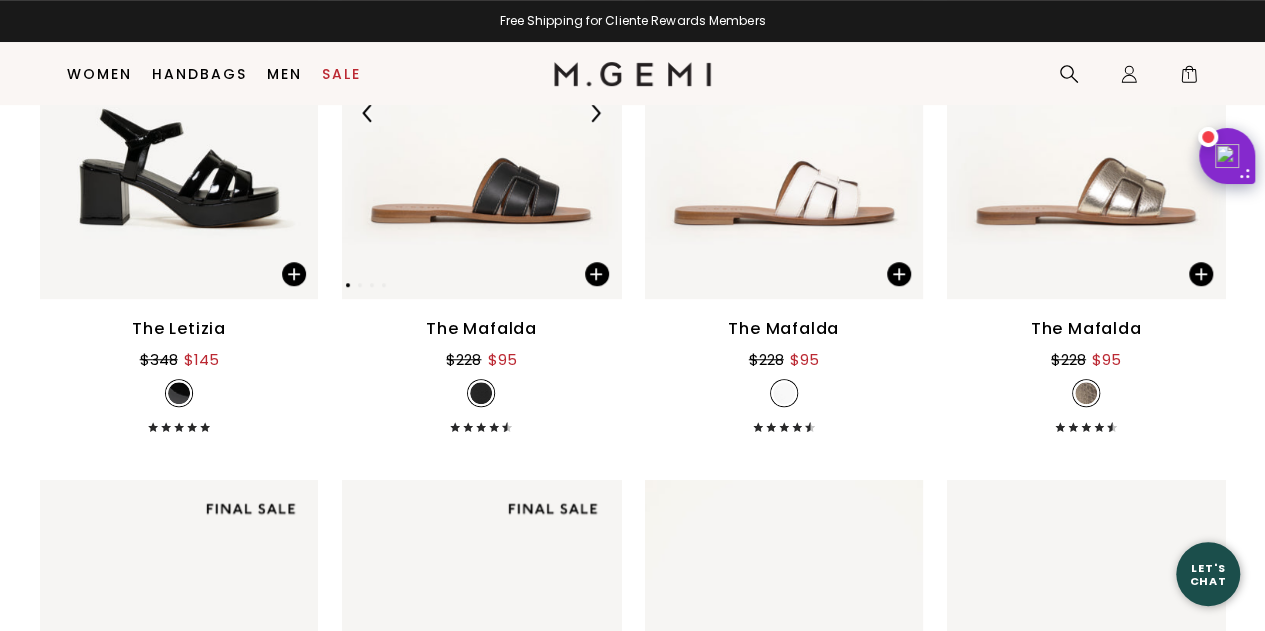 click at bounding box center [481, 113] 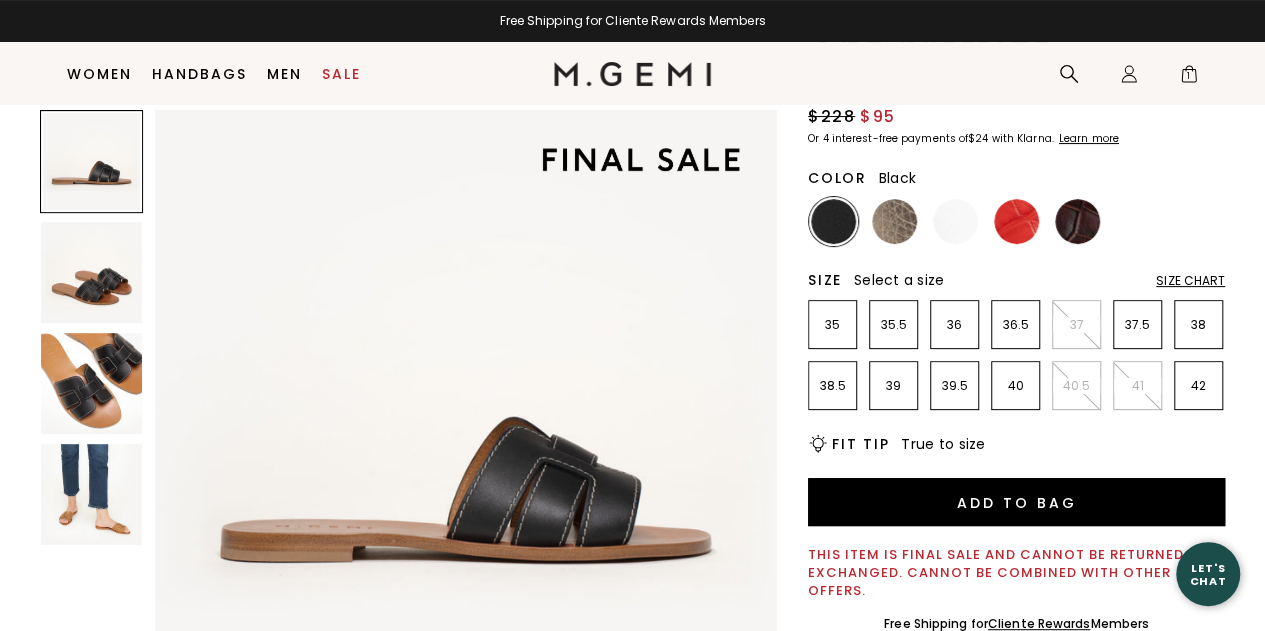 scroll, scrollTop: 158, scrollLeft: 0, axis: vertical 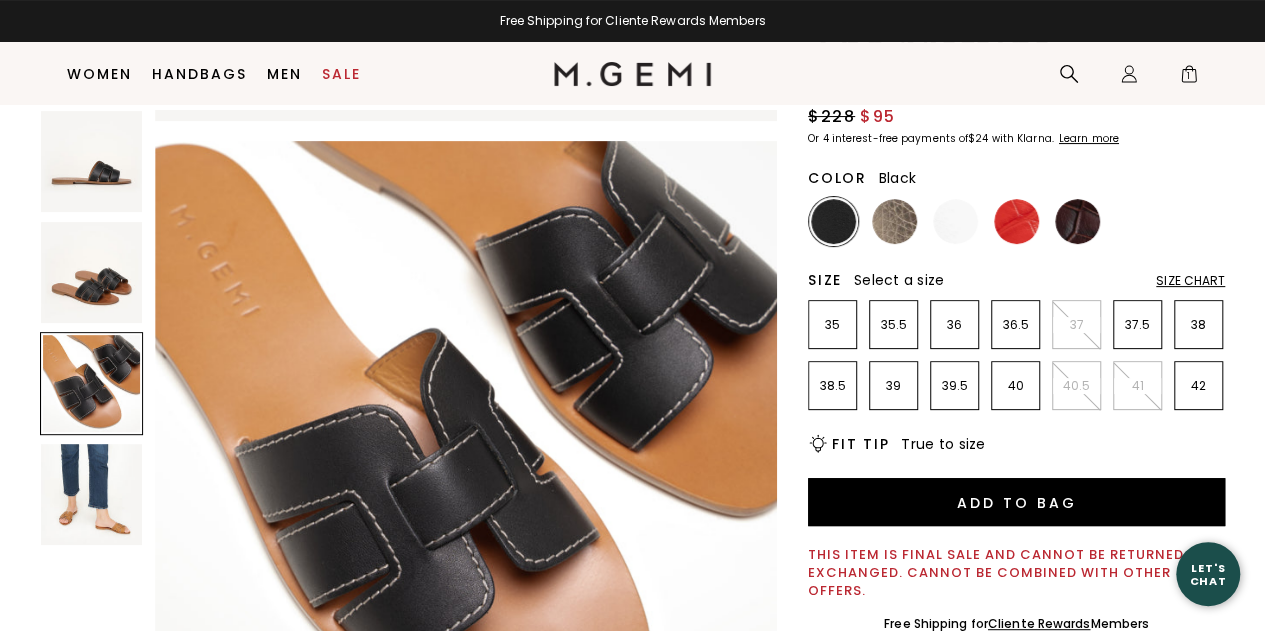 click at bounding box center (91, 494) 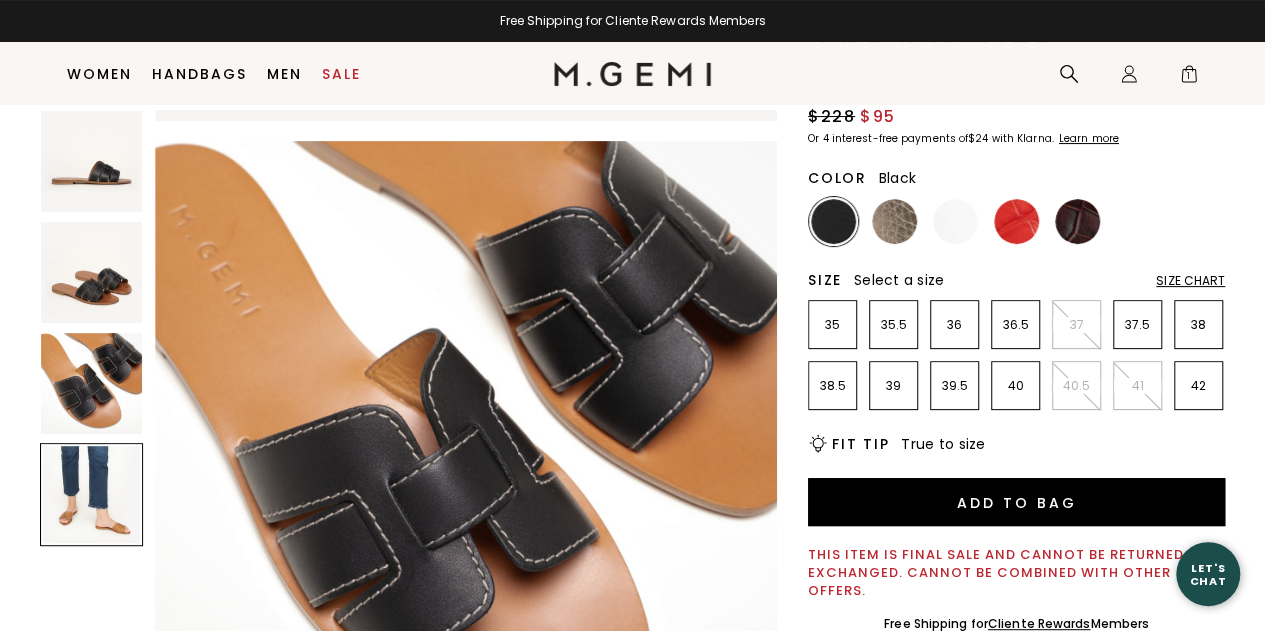 scroll, scrollTop: 1879, scrollLeft: 0, axis: vertical 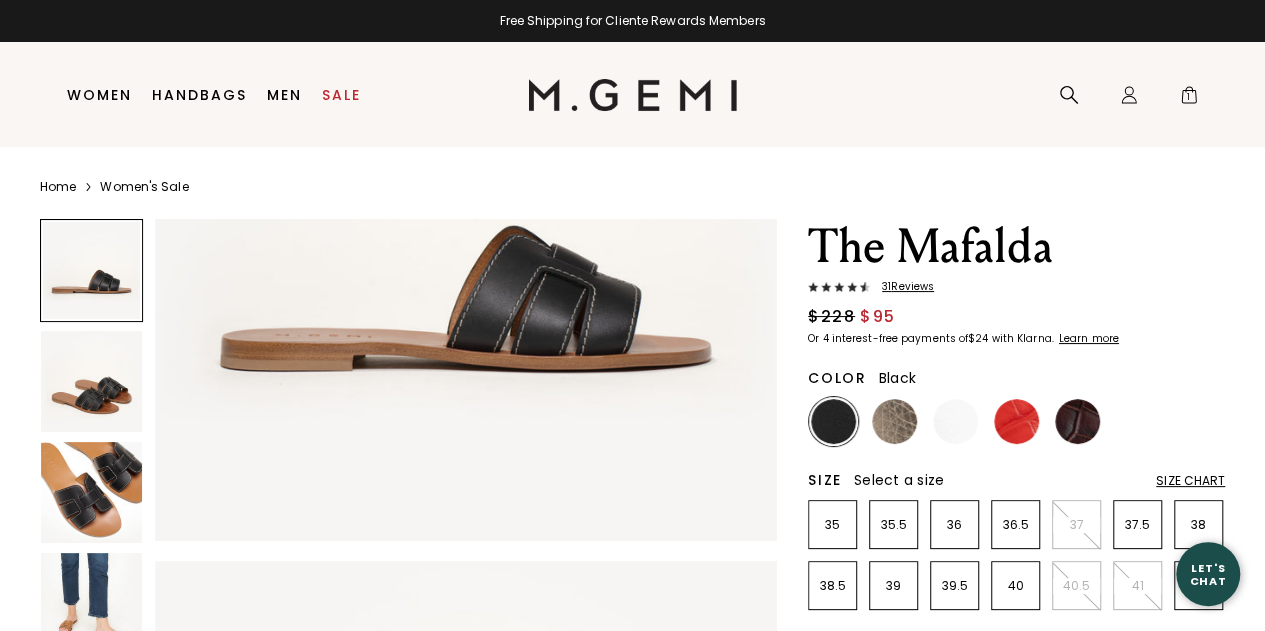 click at bounding box center [91, 492] 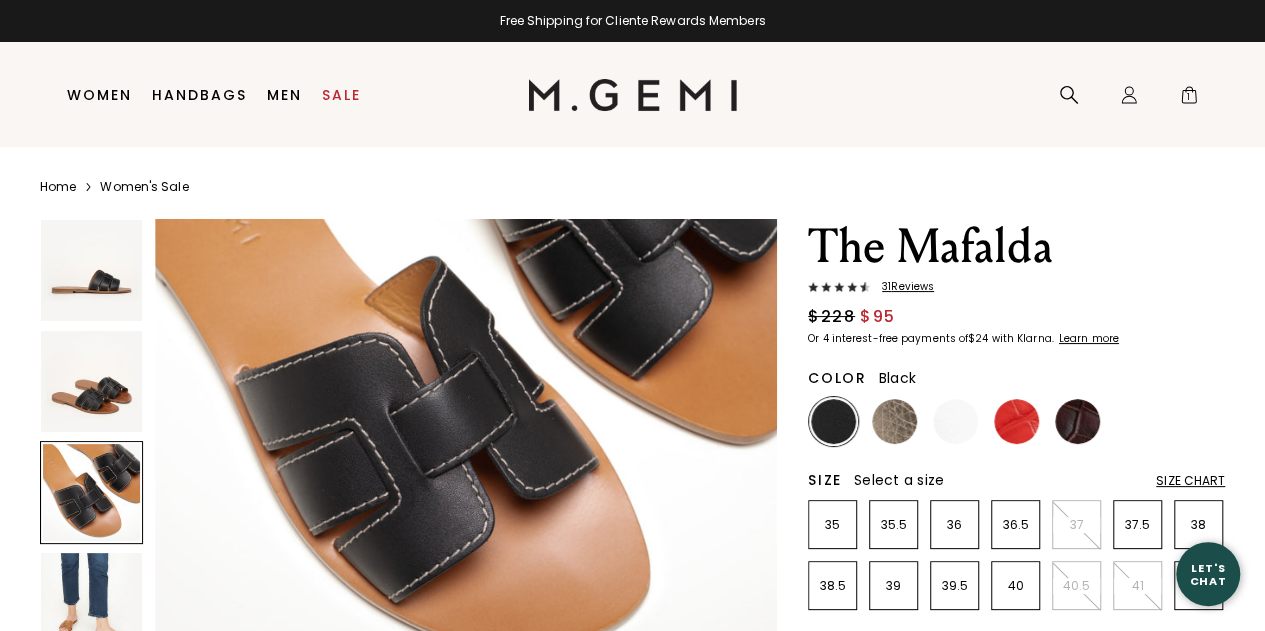 scroll, scrollTop: 1453, scrollLeft: 0, axis: vertical 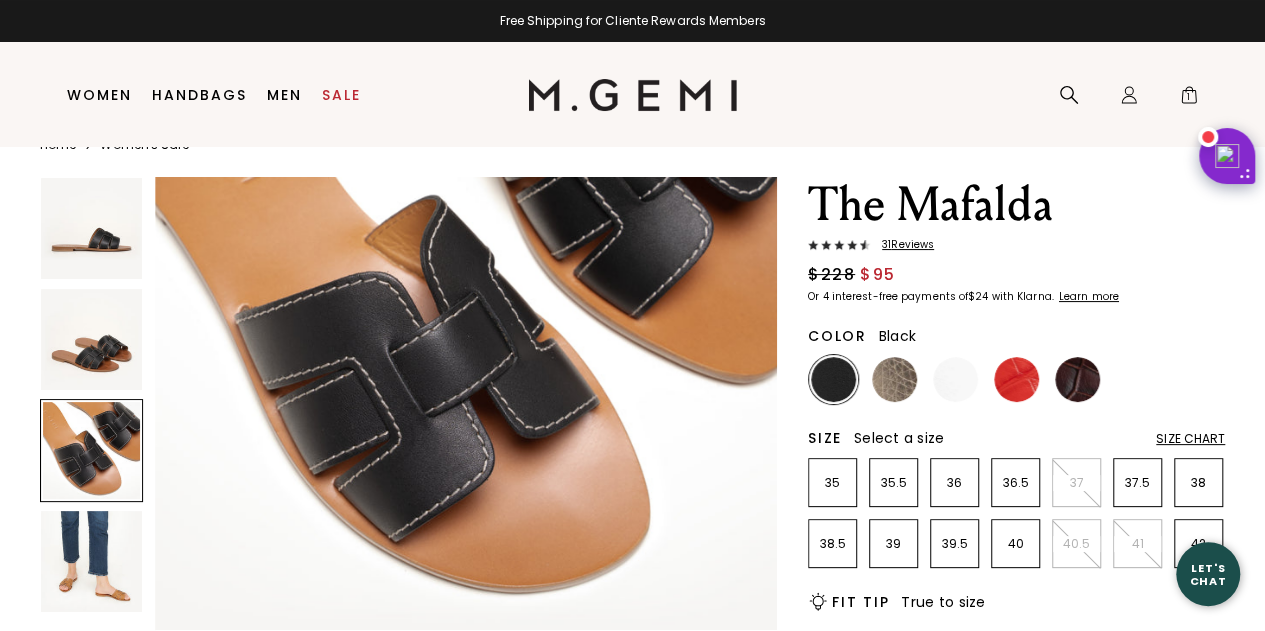 click on "31  Review s" at bounding box center [902, 245] 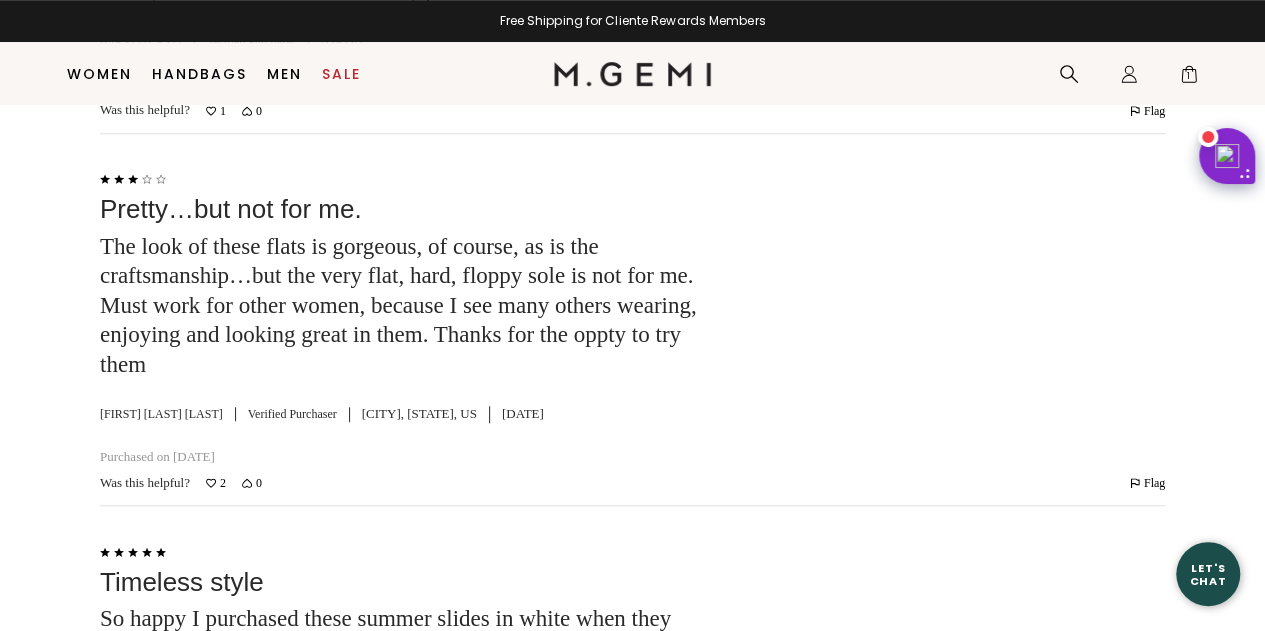 scroll, scrollTop: 4295, scrollLeft: 0, axis: vertical 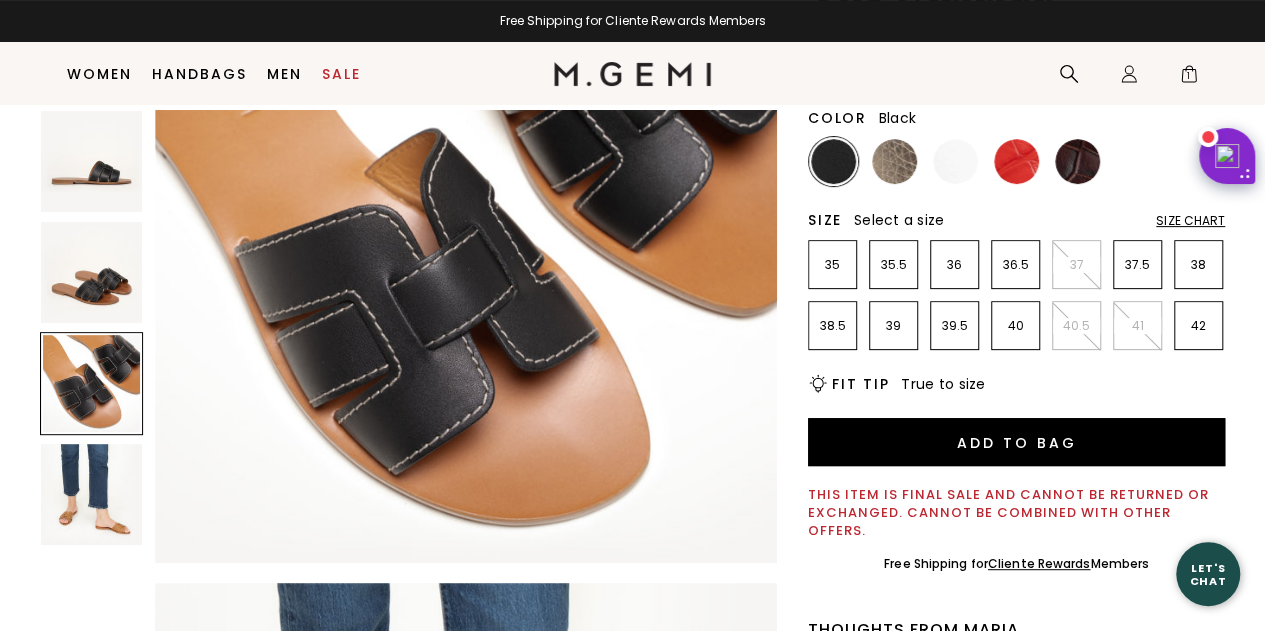 click on "Size Chart" at bounding box center (1190, 221) 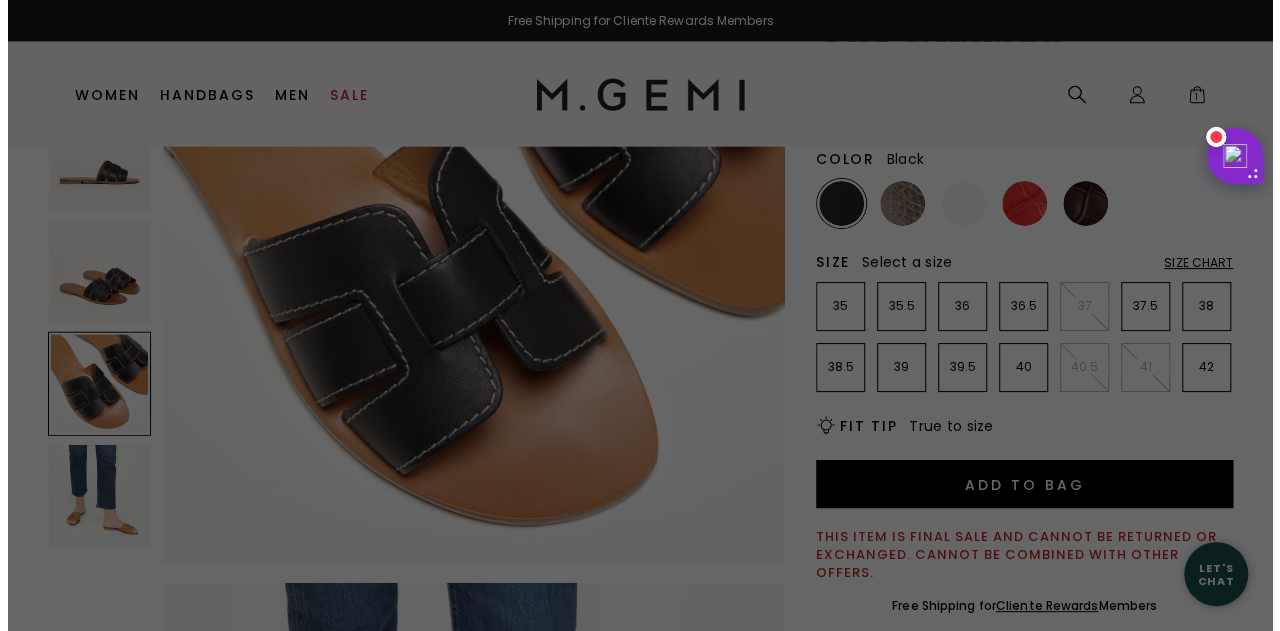 scroll, scrollTop: 0, scrollLeft: 0, axis: both 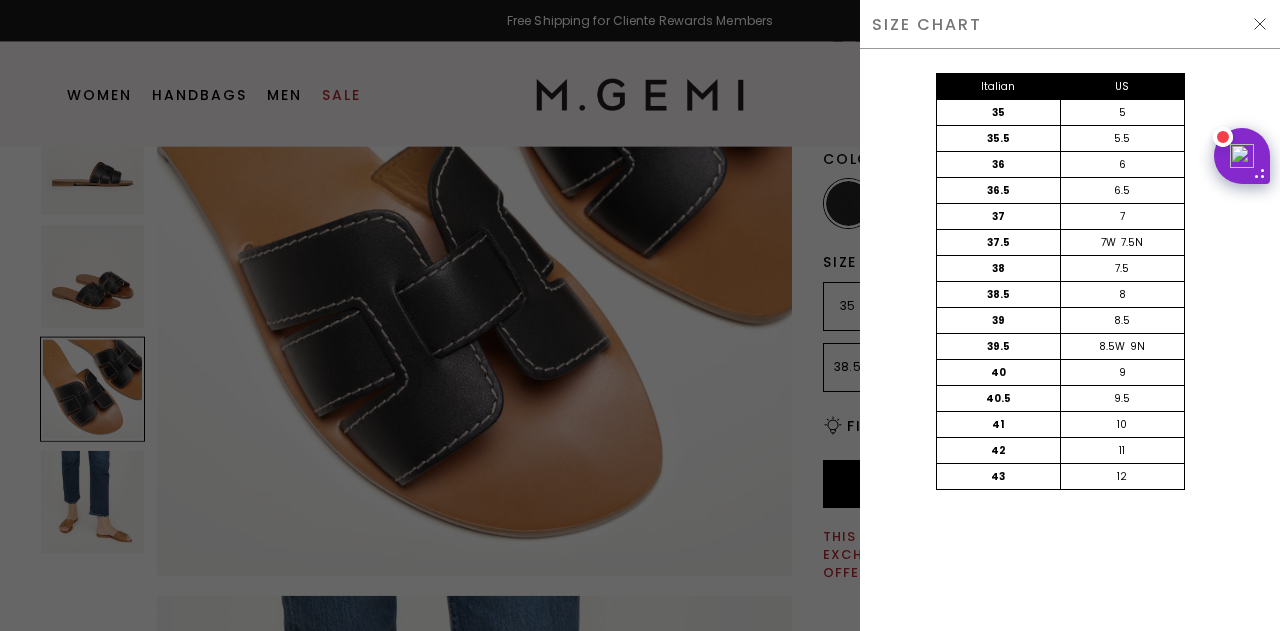 click at bounding box center [1260, 24] 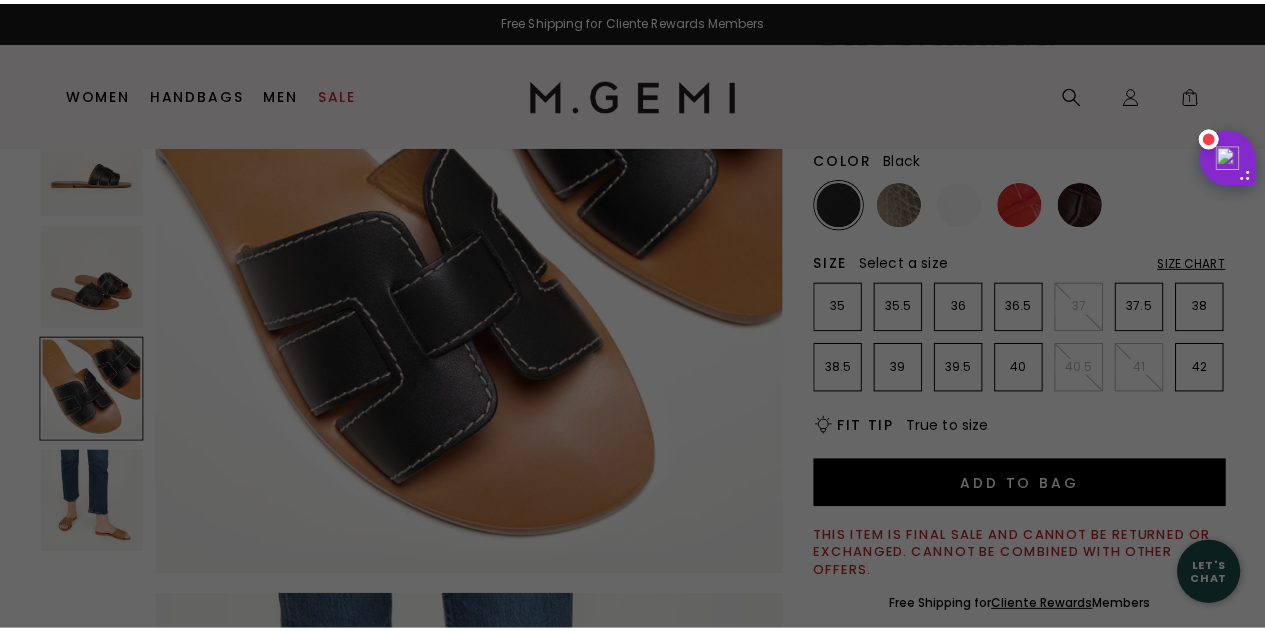 scroll, scrollTop: 188, scrollLeft: 0, axis: vertical 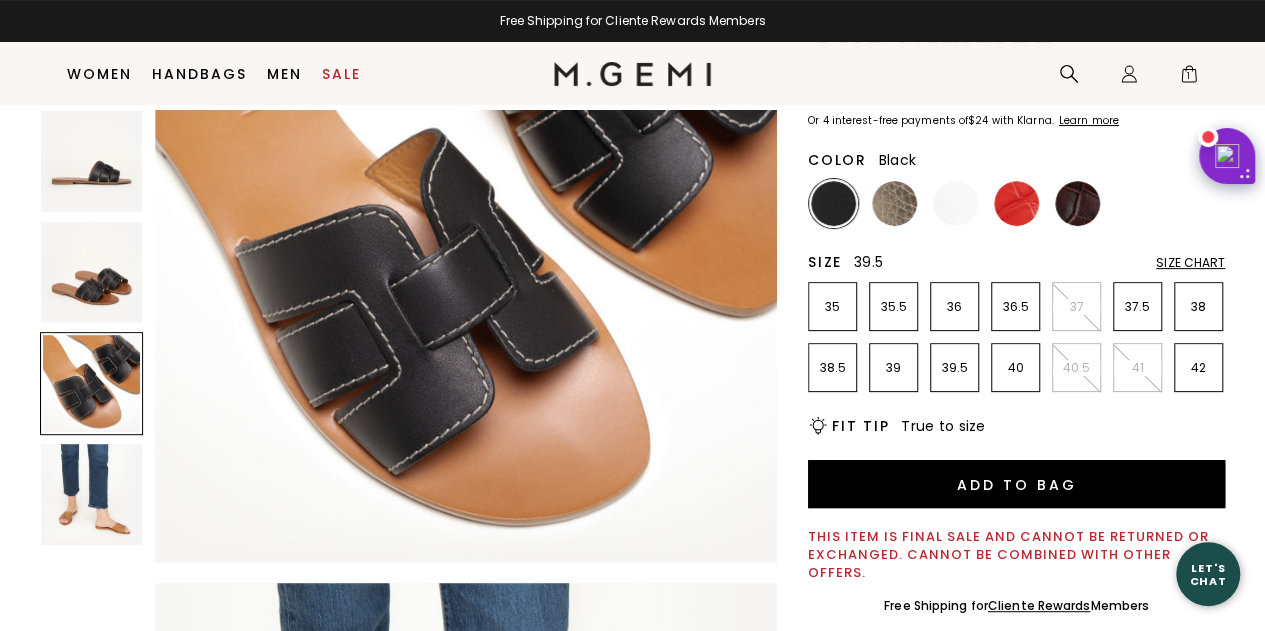 click on "39.5" at bounding box center (954, 367) 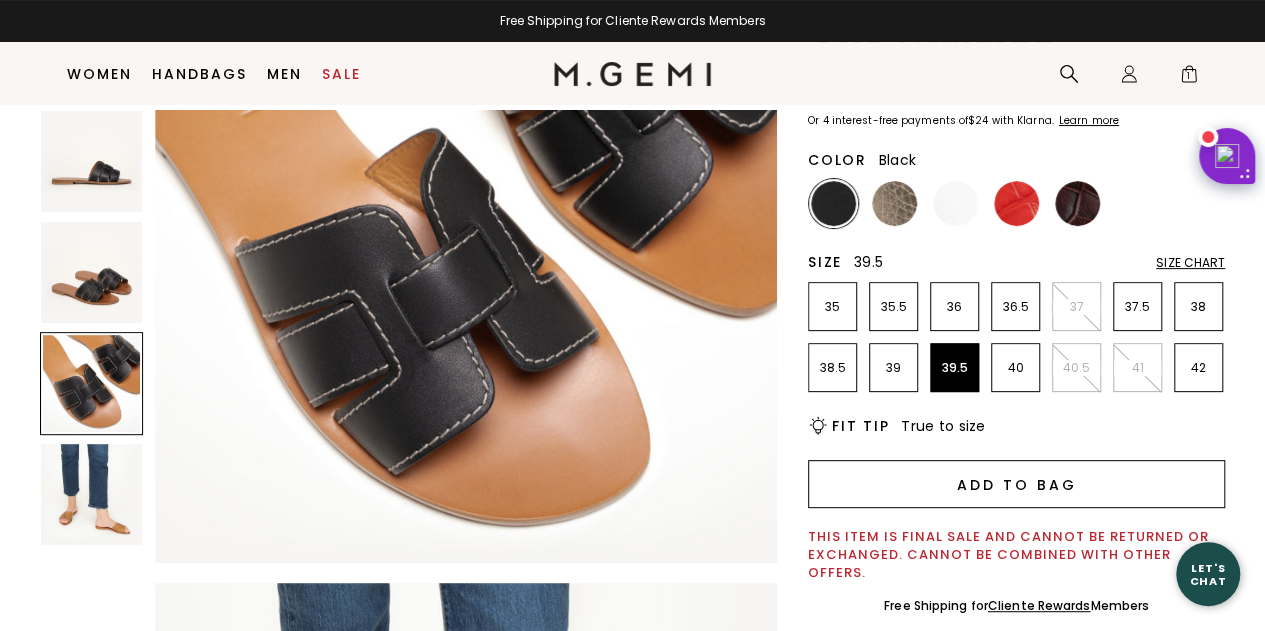 click on "Add to Bag" at bounding box center [1016, 484] 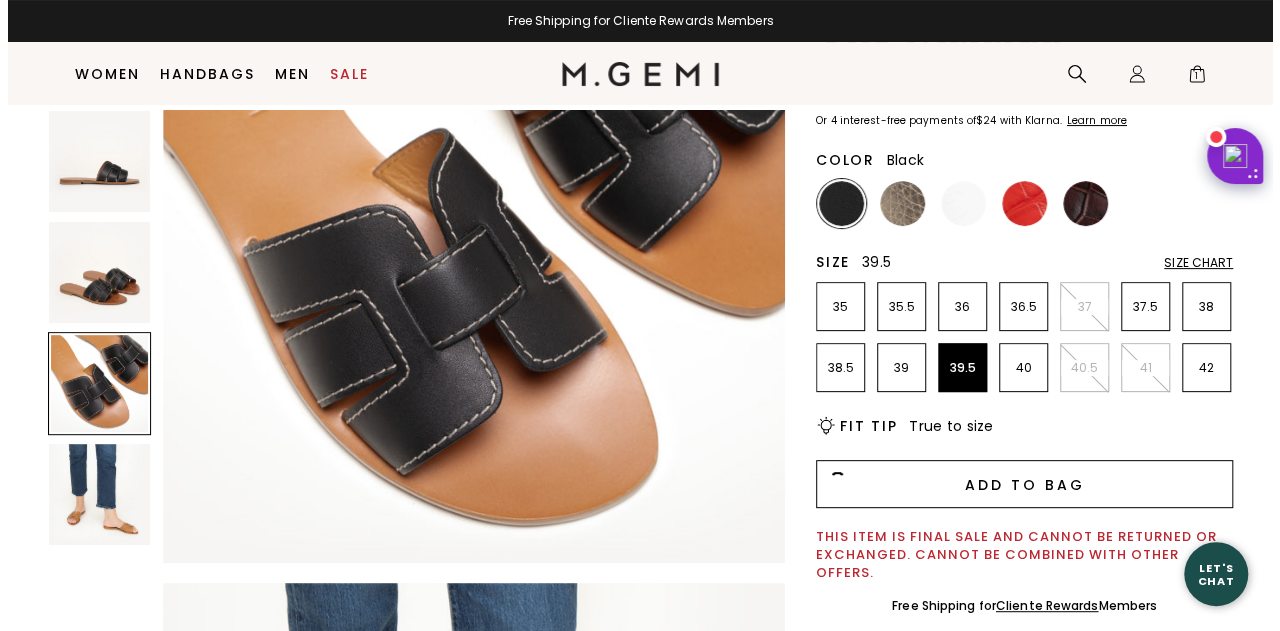 scroll, scrollTop: 0, scrollLeft: 0, axis: both 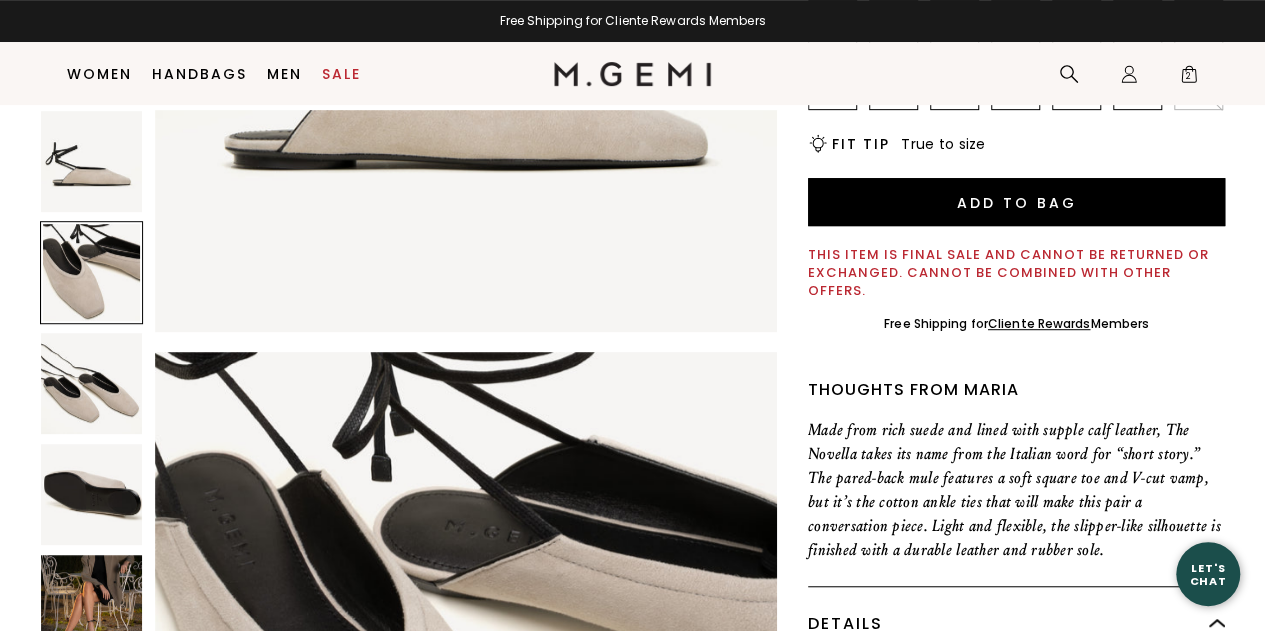 click at bounding box center (91, 605) 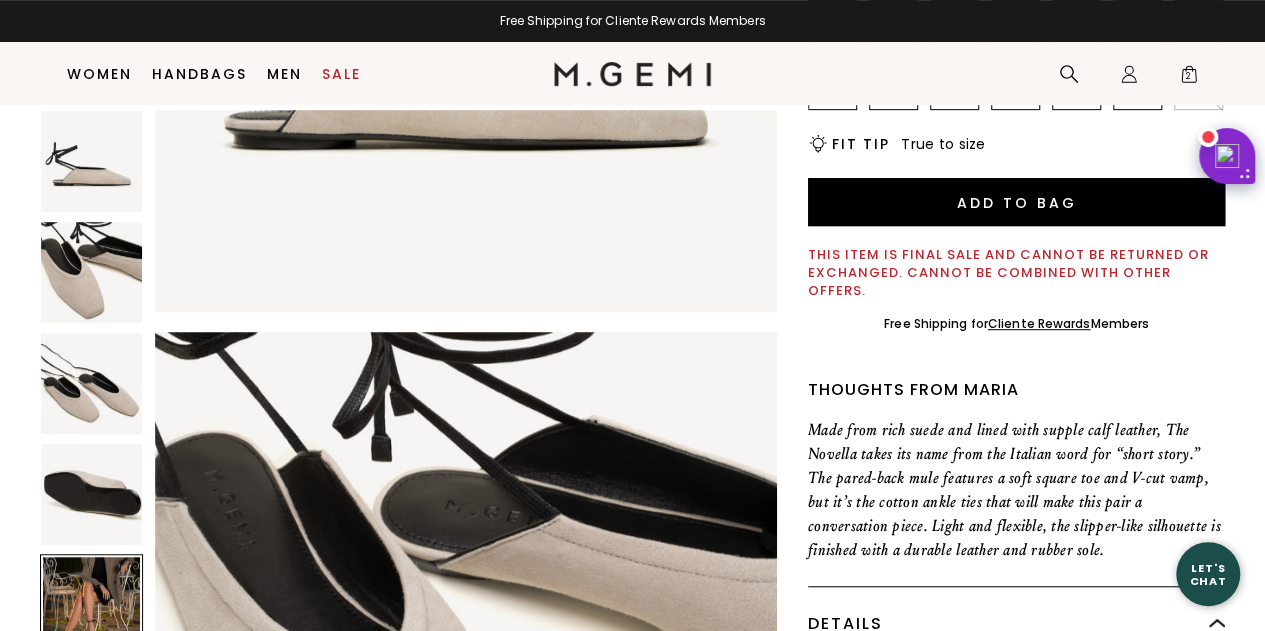 scroll, scrollTop: 2505, scrollLeft: 0, axis: vertical 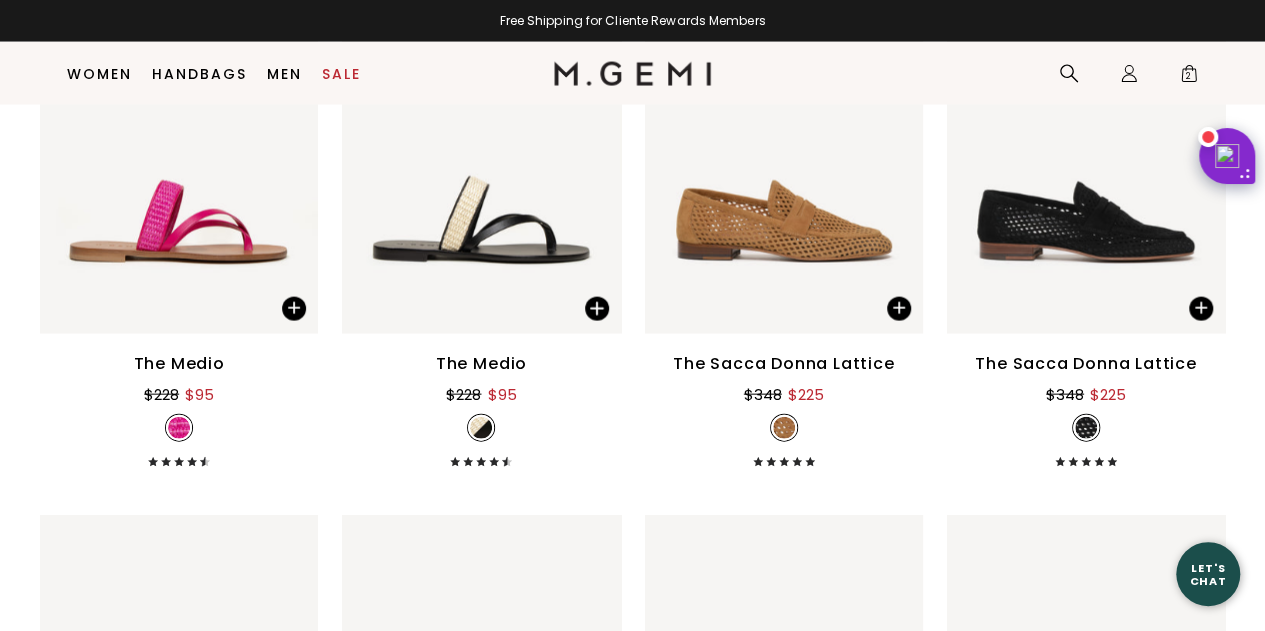 click on "Women Men Size Category Color 35 35.5 36 36.5 37 37.5 38 38.5 39 39.5 40 40.5 41 42 43 Need help finding your size? Size Chart Size Chart Filter By (3) :  106 Results icon 39 icon 40 icon 39.5 Clear All The Medio $228 $95 + 6 The Medio $228 $95 + 6 The Medio $228 $95 + 6 The Medio $228 $95 + 6 The Medio $228 $95 + 6 The Medio $228 $95 + 6 The Medio $228 $95 + 6 The Medio $228 $95 + 6 The Medio $228 $95 + 6 The Medio $228 $95 + 6 The Sacca Donna Lattice $348 $225 The Sacca Donna Lattice $348 $225 The Sacca Donna Lattice $348 $225 The Sacca Donna Lattice $348 $225 The Ombretta Lattice $298 $195 The Ombretta Lattice $298 $195 The Ombretta Lattice $298 $195 The Lisinda Lattice $398 $245 The Lisinda Lattice $398 $245 The Lisinda Lattice $398 $245 The Lisinda Lattice $398 $245 The Michela $248 $95 The Michela $248 $95 The Michela $248 $95" at bounding box center [632, 317] 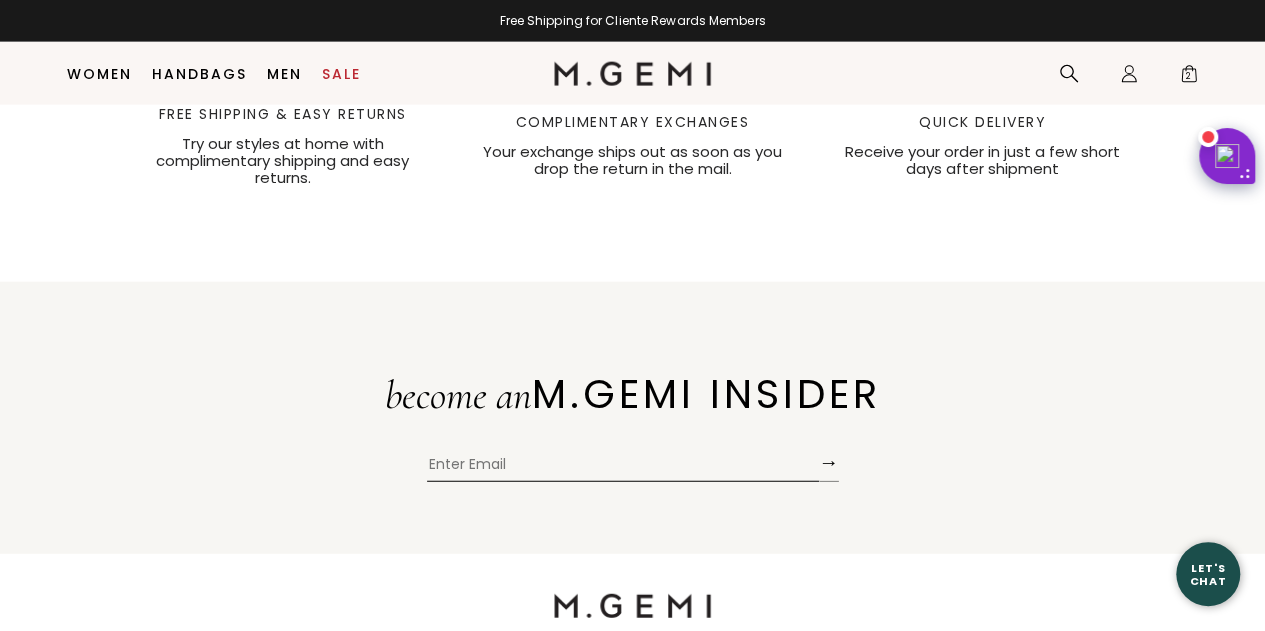 scroll, scrollTop: 5991, scrollLeft: 0, axis: vertical 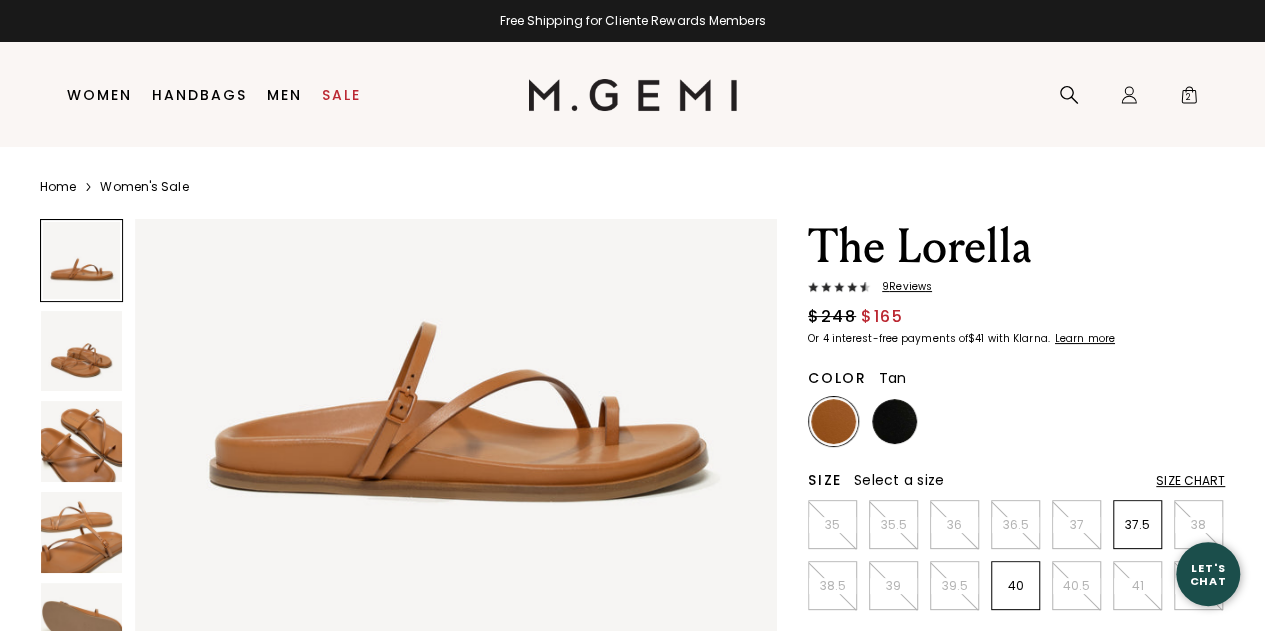 click at bounding box center (81, 441) 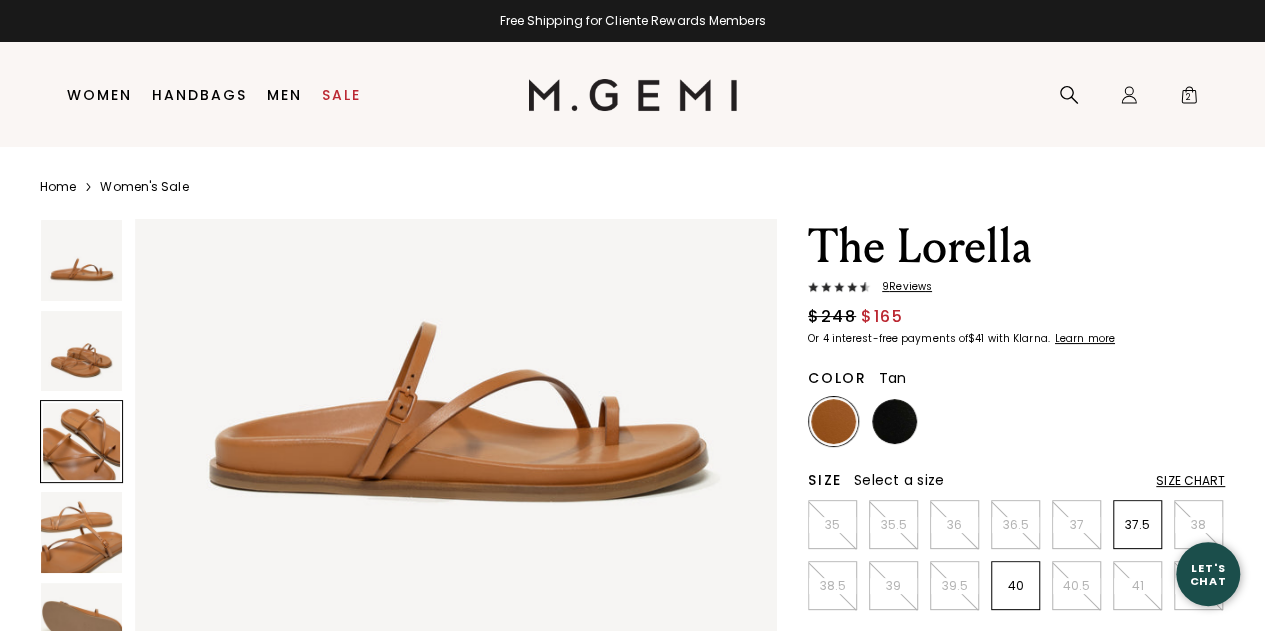 scroll, scrollTop: 1253, scrollLeft: 0, axis: vertical 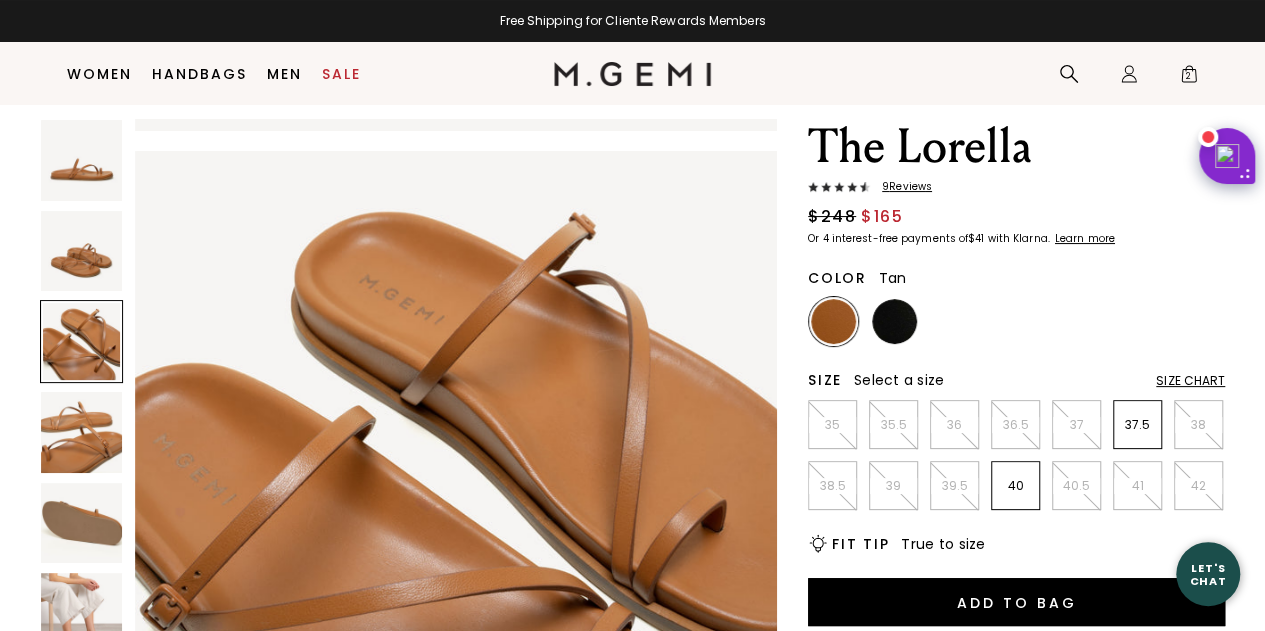 click on "9  Review s" at bounding box center [901, 187] 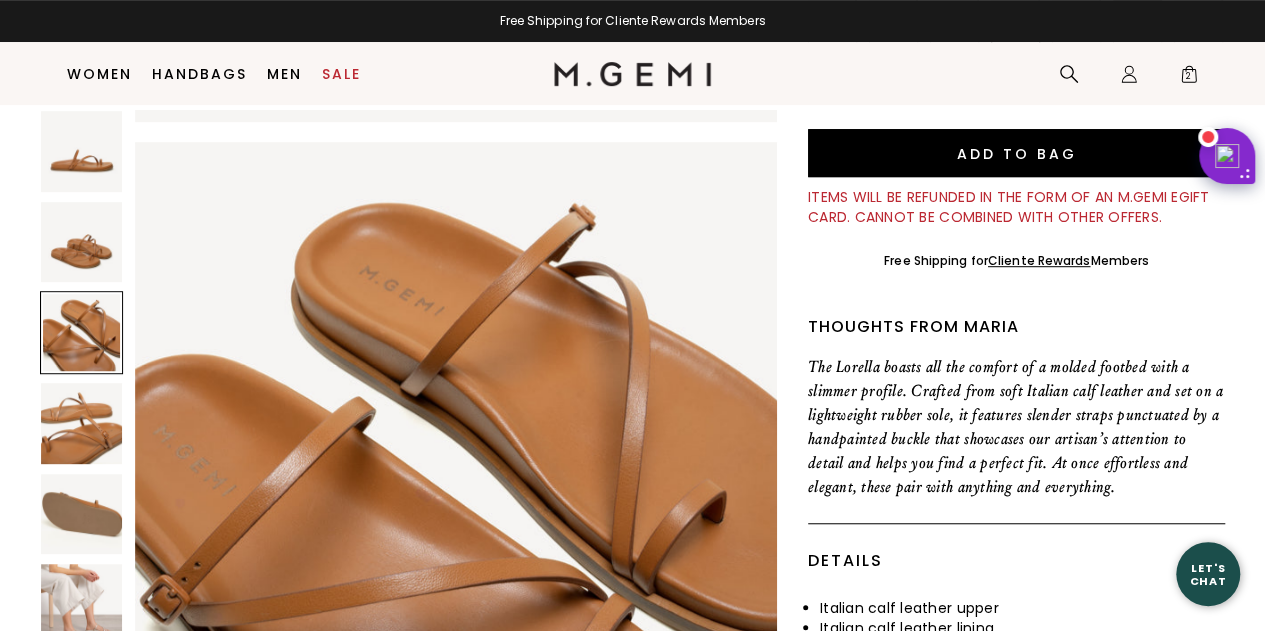 scroll, scrollTop: 506, scrollLeft: 0, axis: vertical 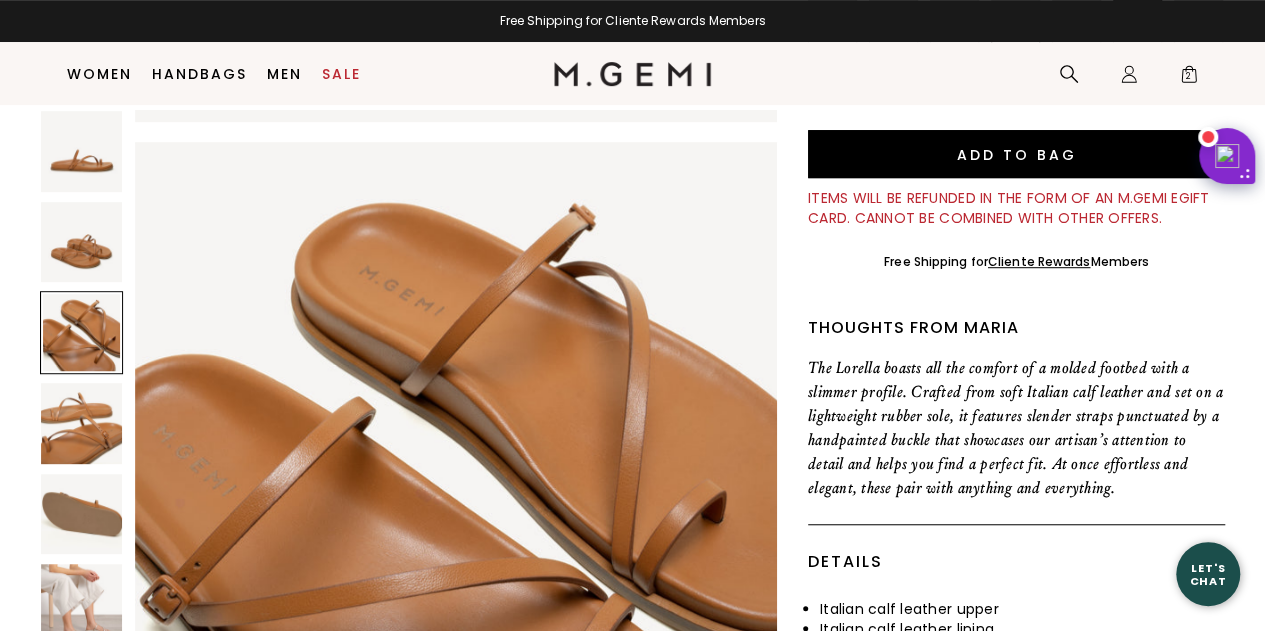 click at bounding box center (81, 604) 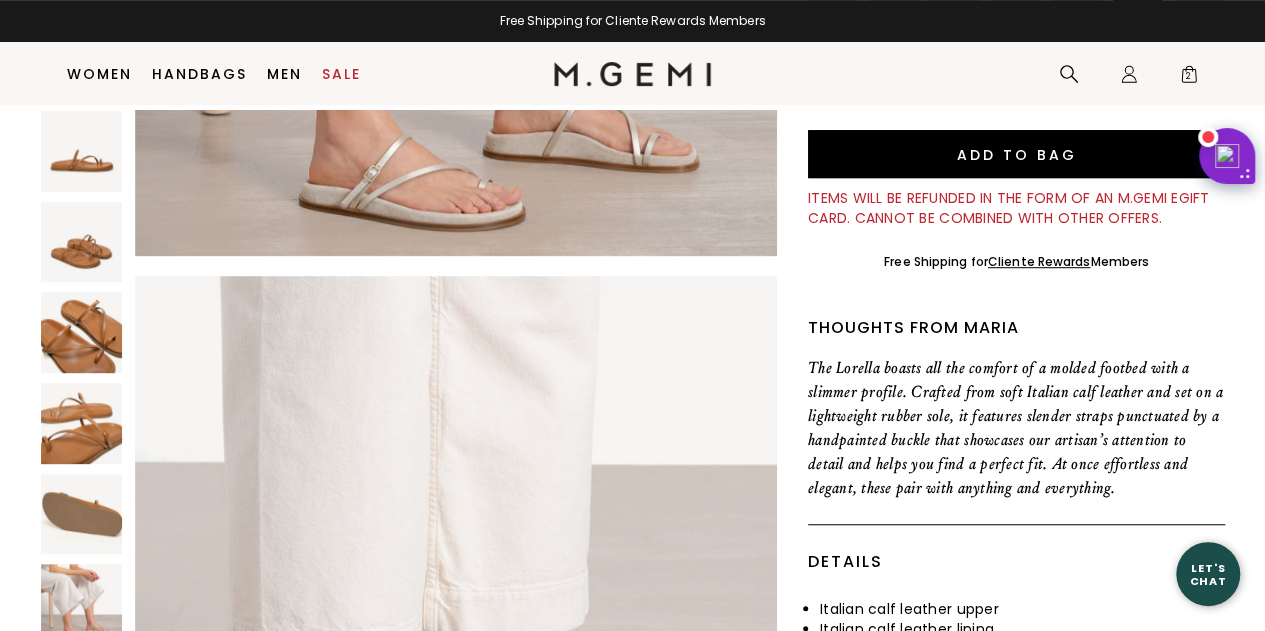 scroll, scrollTop: 3900, scrollLeft: 0, axis: vertical 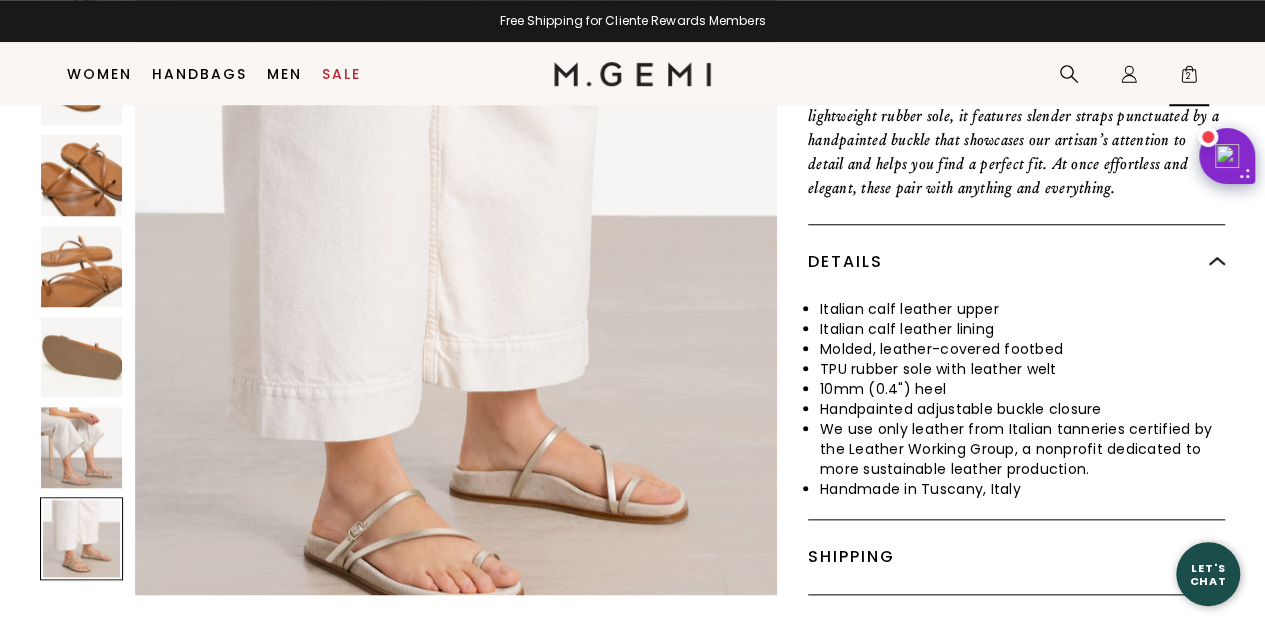 click on "2" at bounding box center (1189, 78) 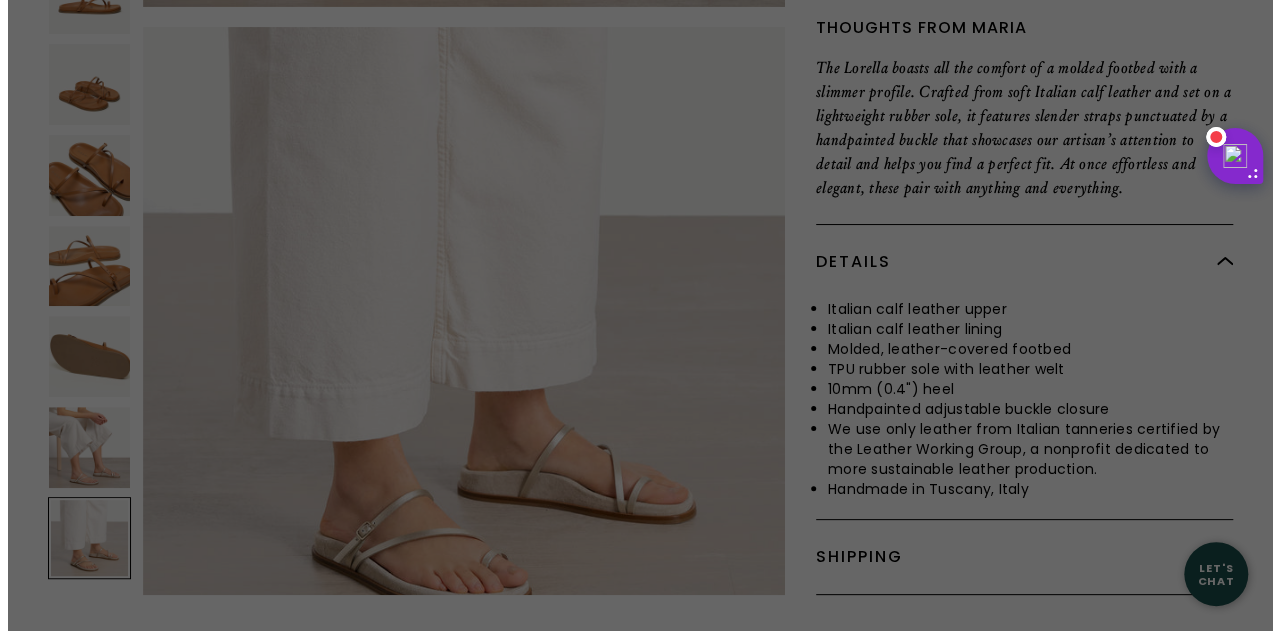 scroll, scrollTop: 0, scrollLeft: 0, axis: both 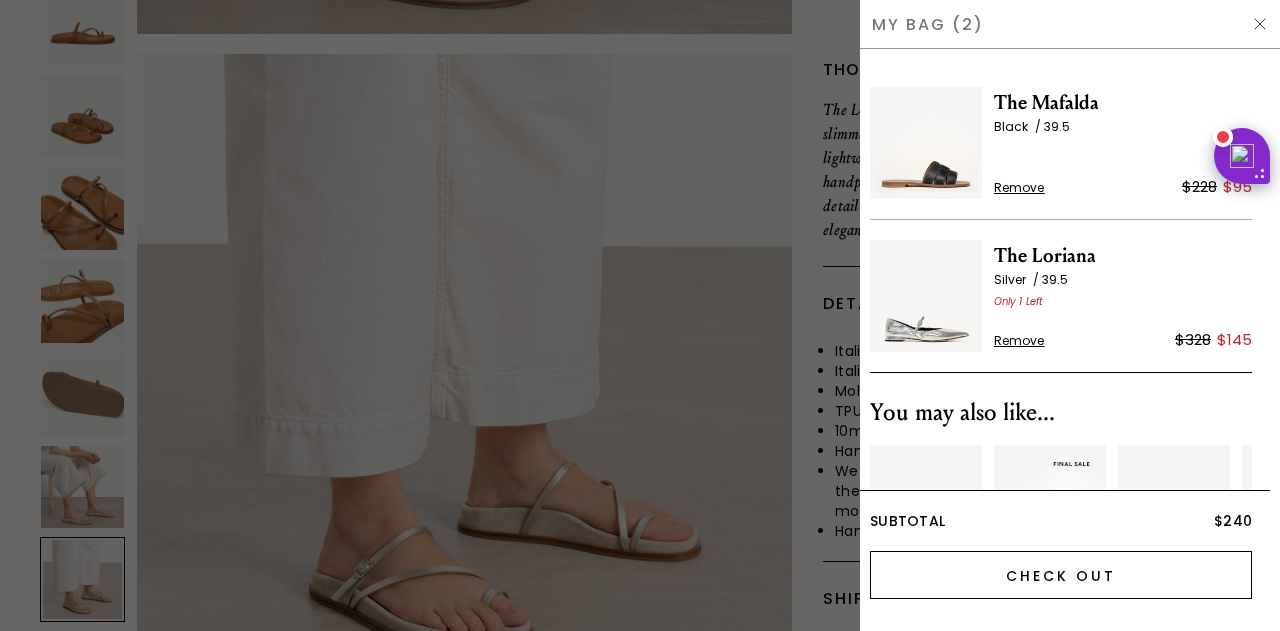 click on "Check Out" at bounding box center (1061, 575) 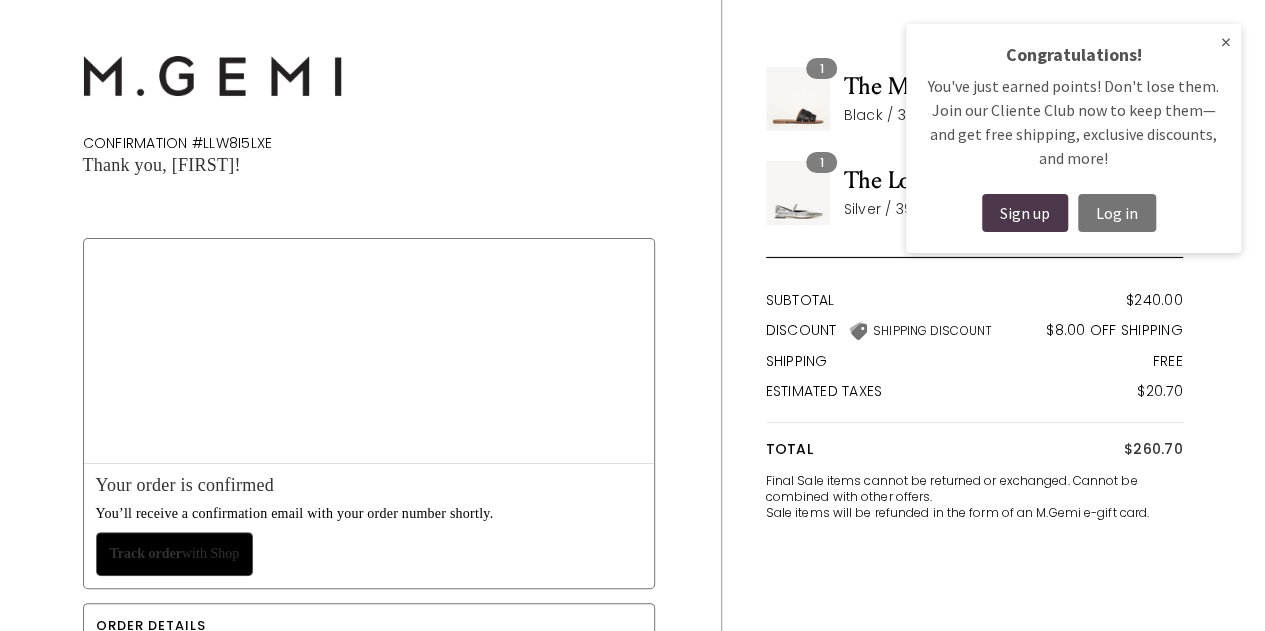 scroll, scrollTop: 0, scrollLeft: 0, axis: both 